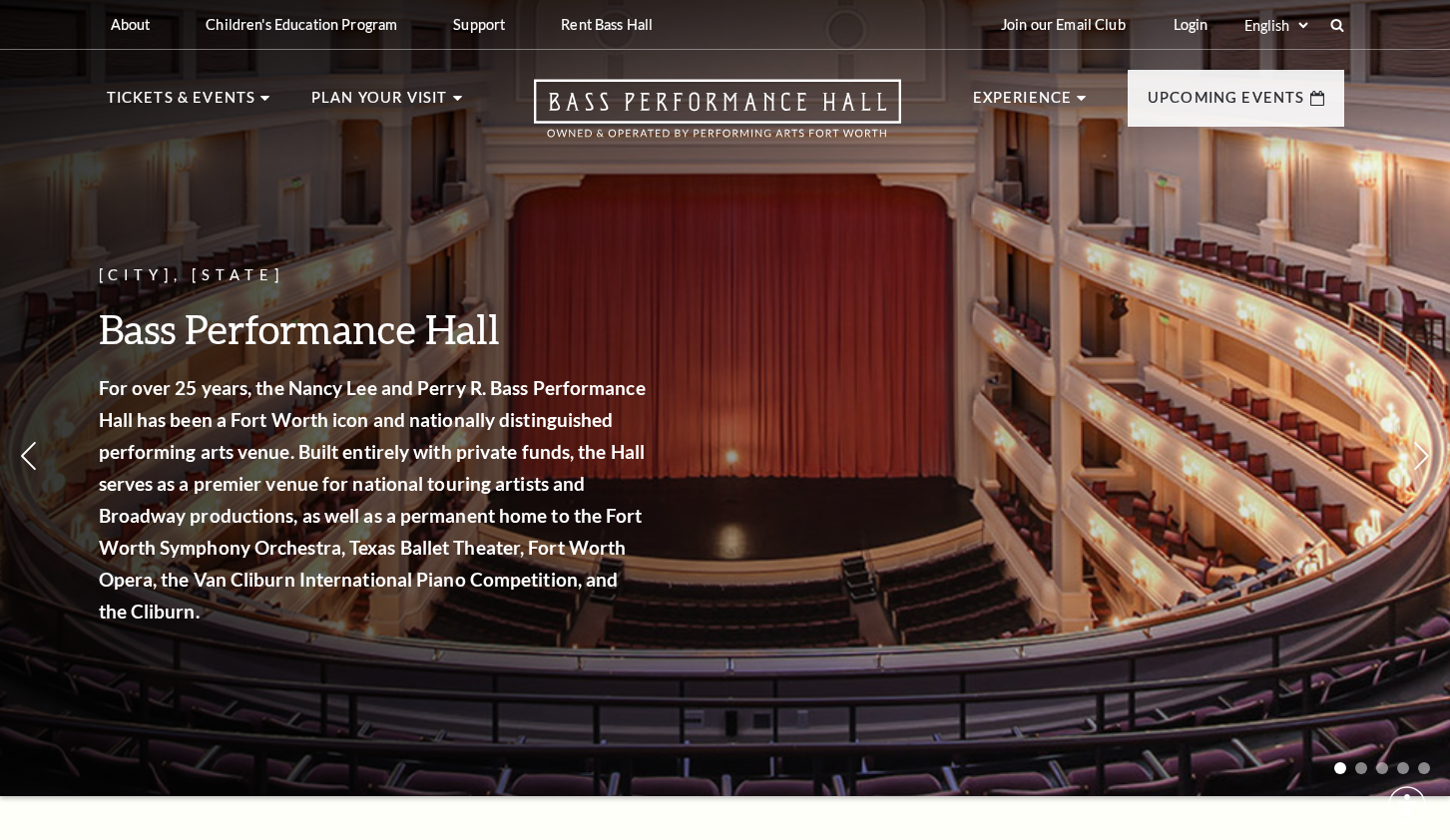 scroll, scrollTop: 0, scrollLeft: 0, axis: both 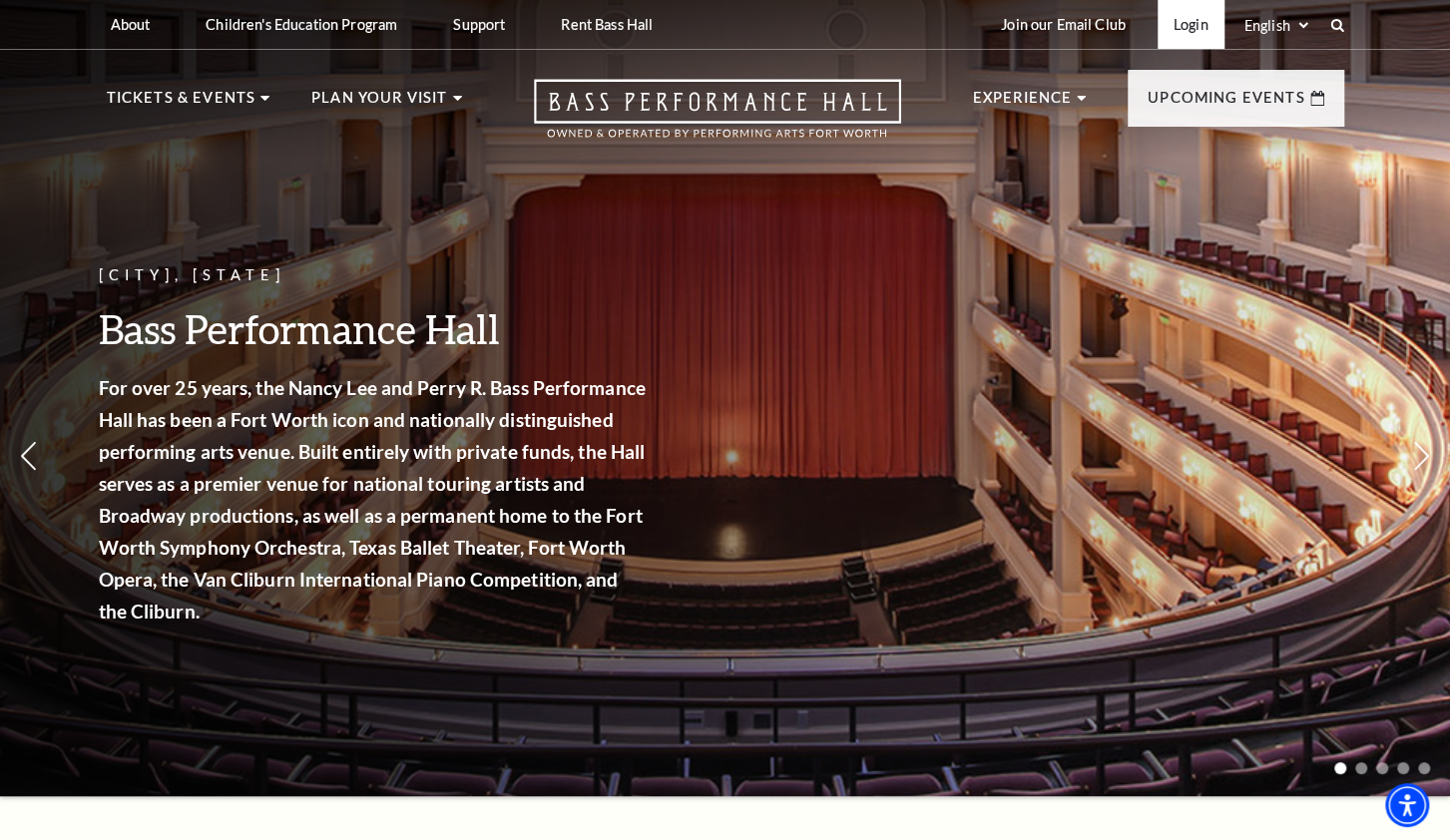 click on "Login" at bounding box center (1191, 24) 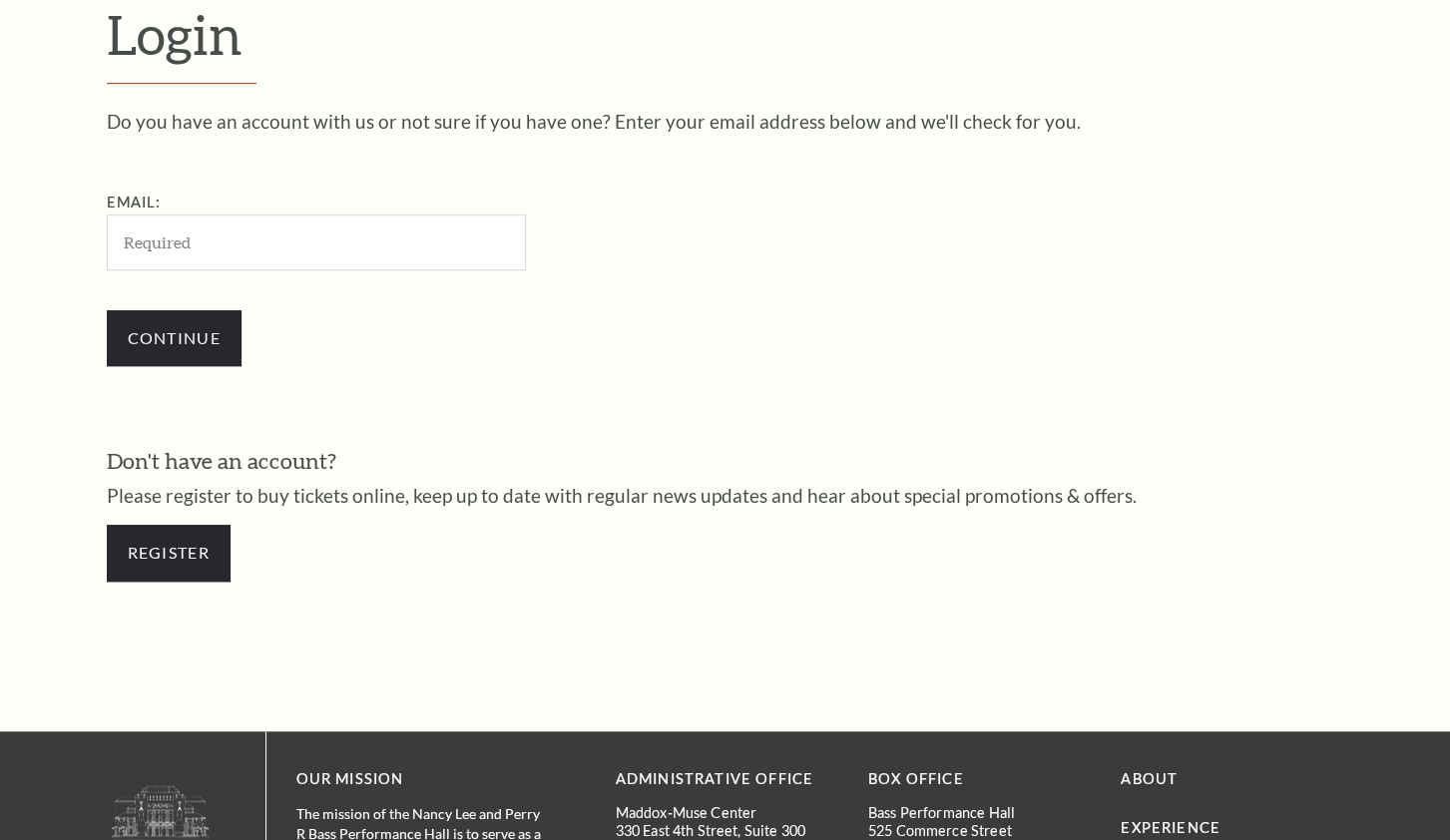 scroll, scrollTop: 577, scrollLeft: 0, axis: vertical 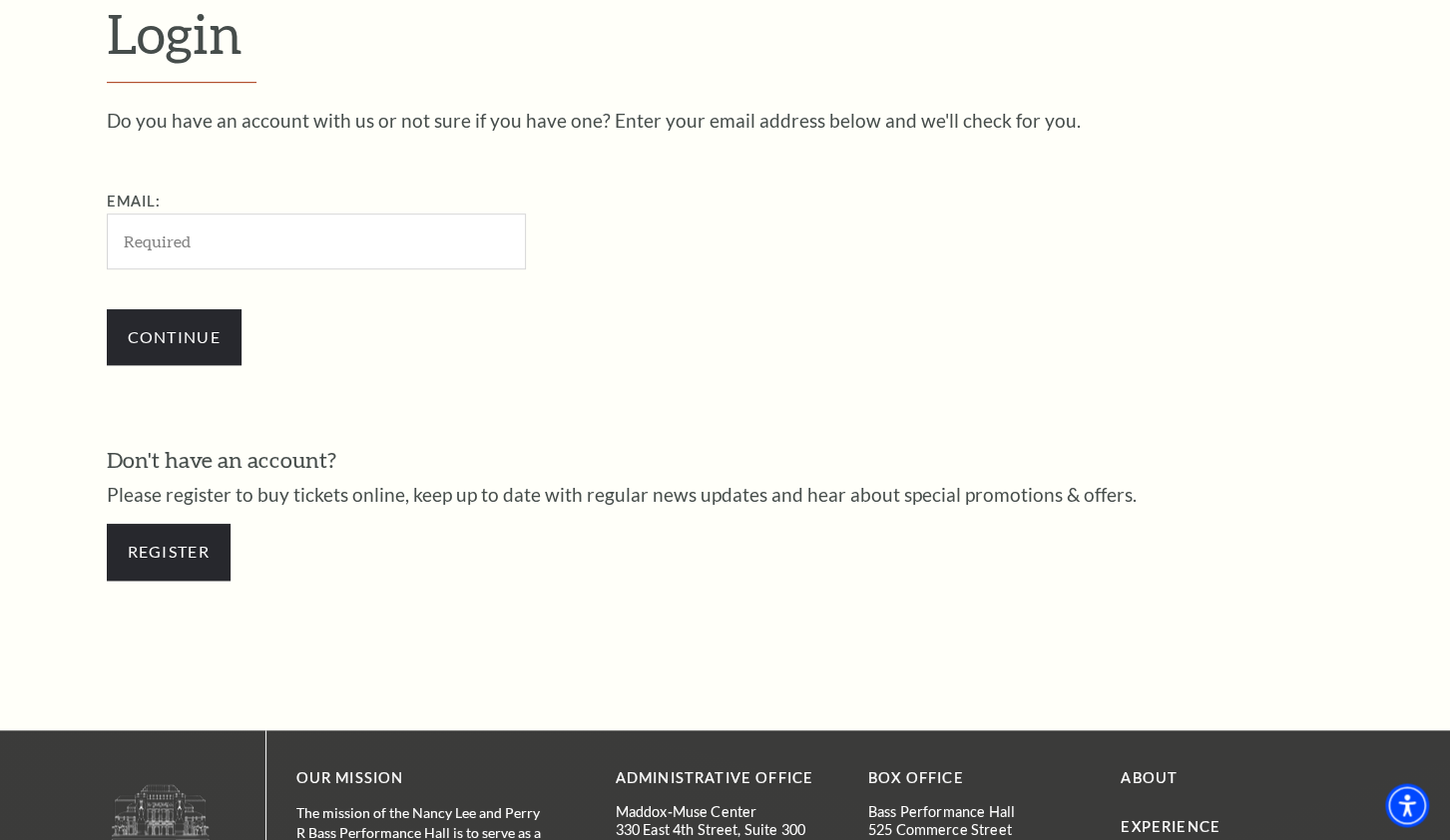 click on "Email:" at bounding box center [316, 240] 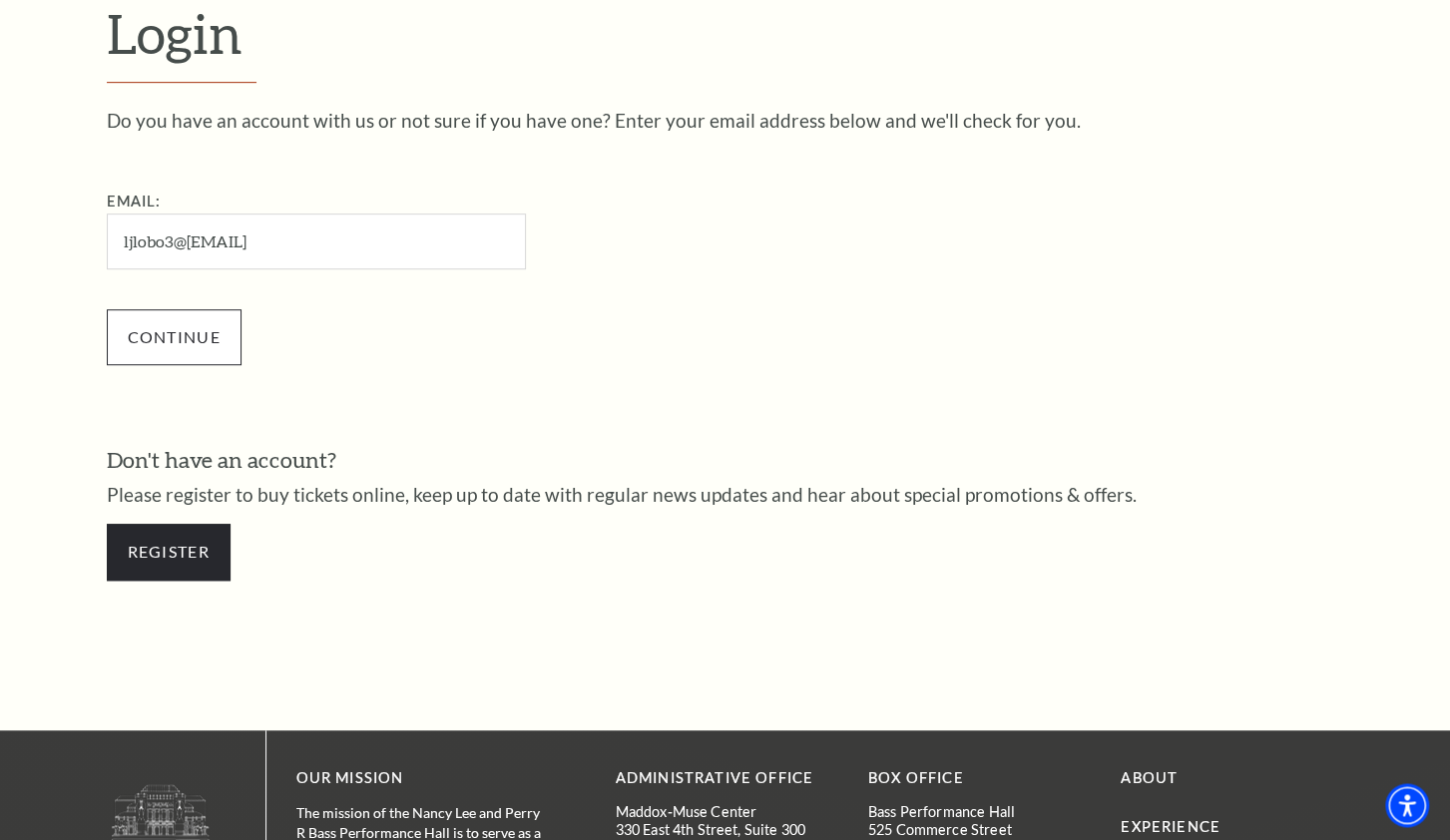 type on "ljlobo3@gmail.com" 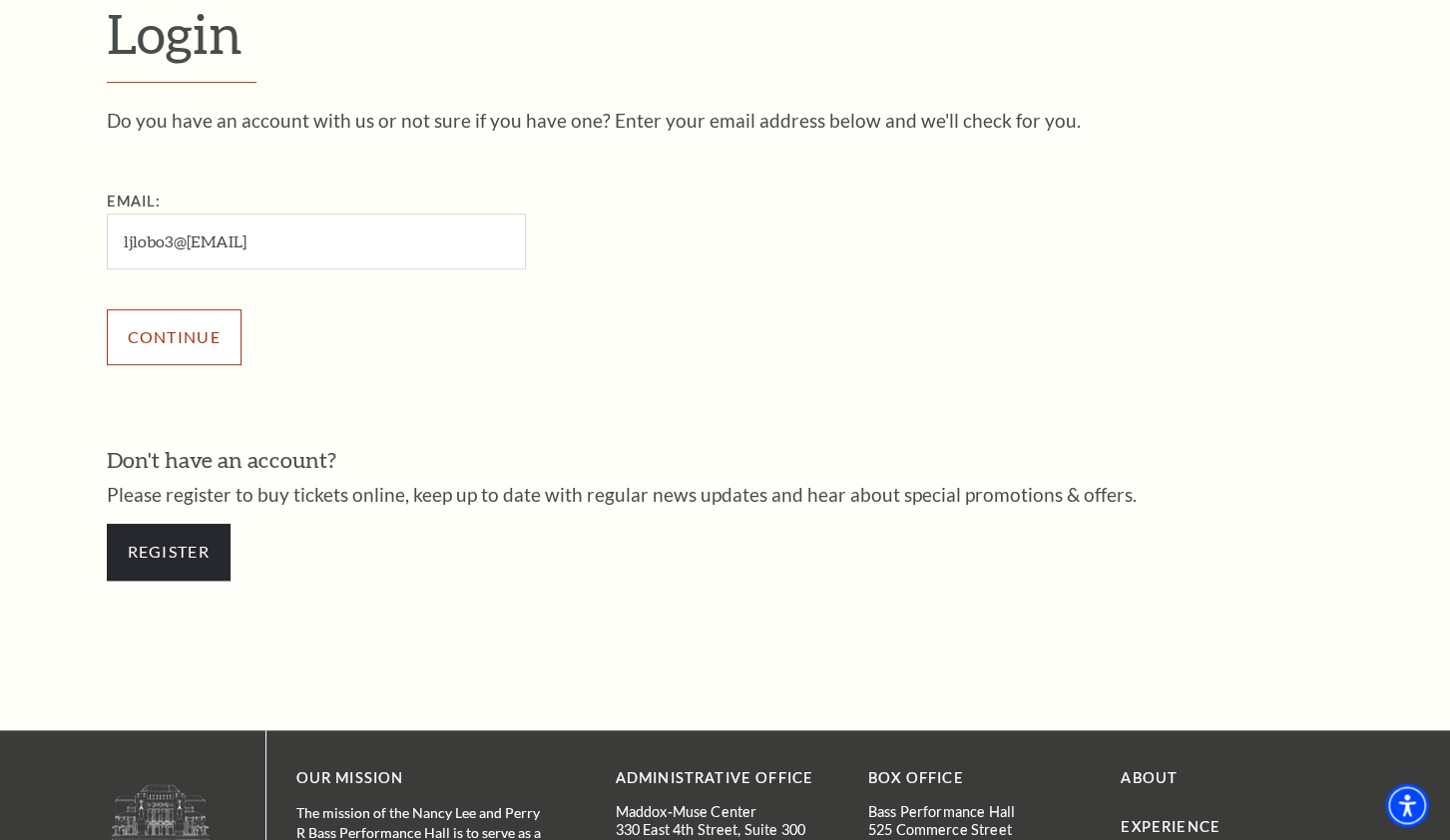 click on "Continue" at bounding box center (174, 337) 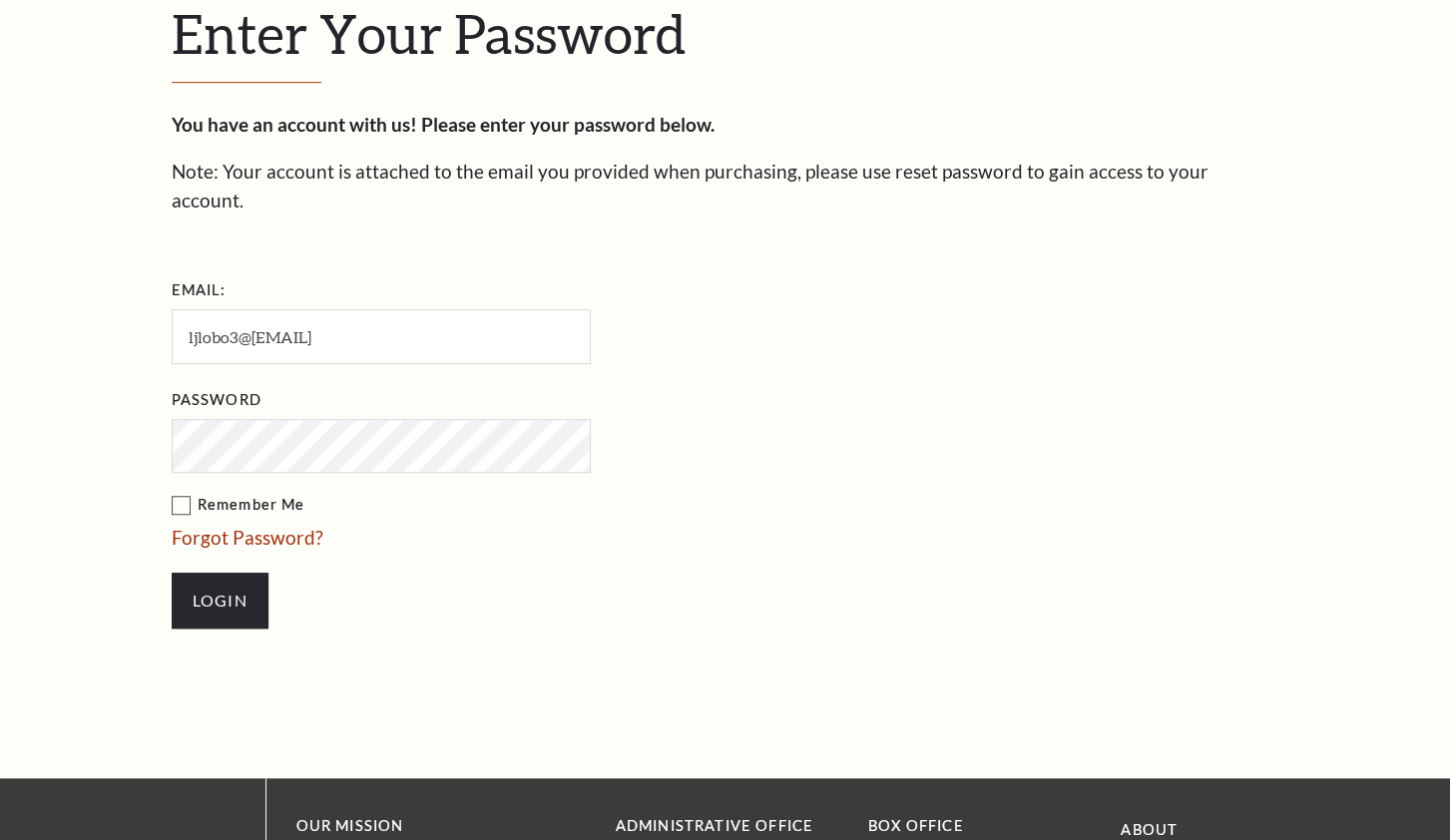 scroll, scrollTop: 596, scrollLeft: 0, axis: vertical 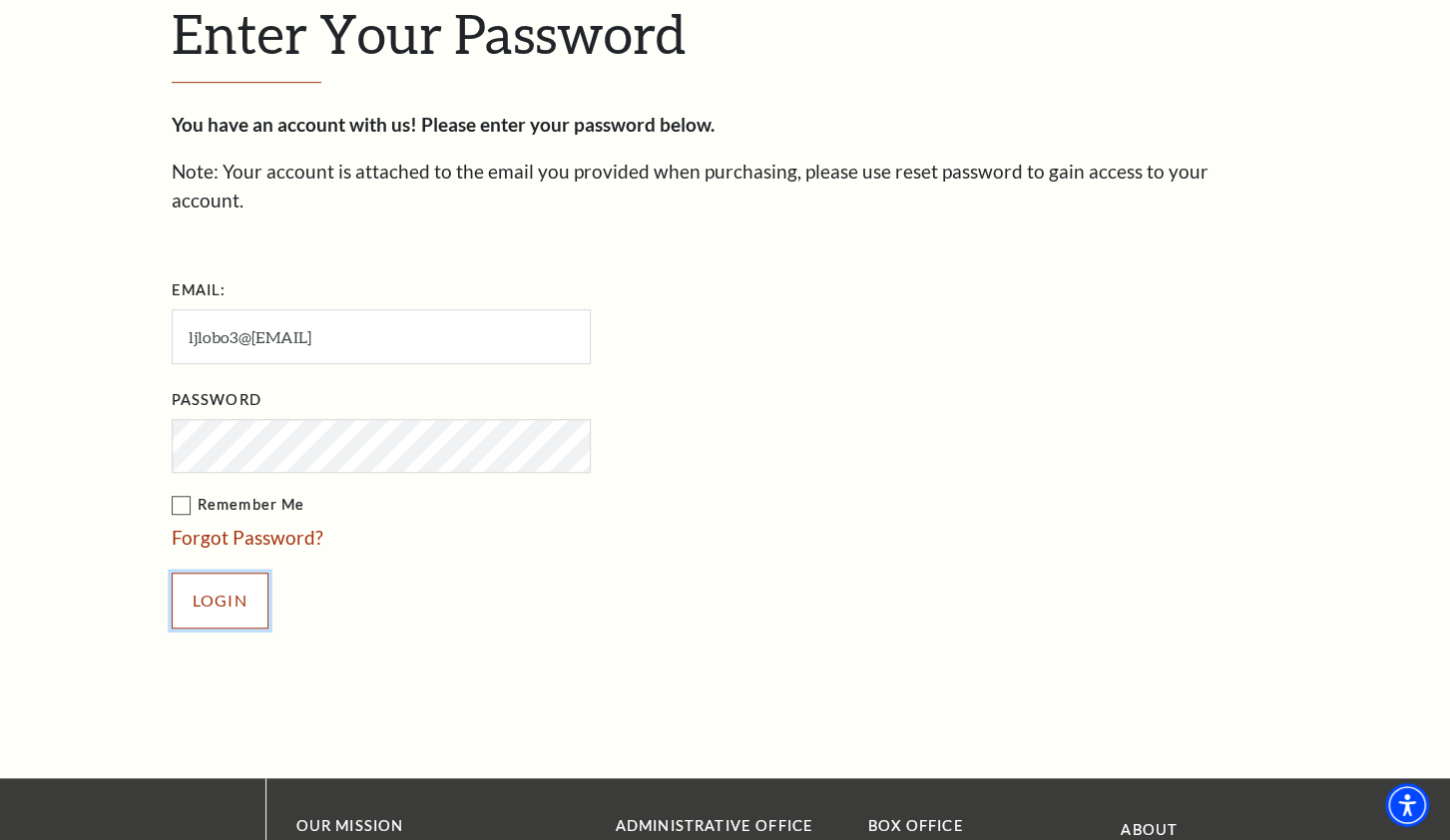 click on "Login" at bounding box center (220, 601) 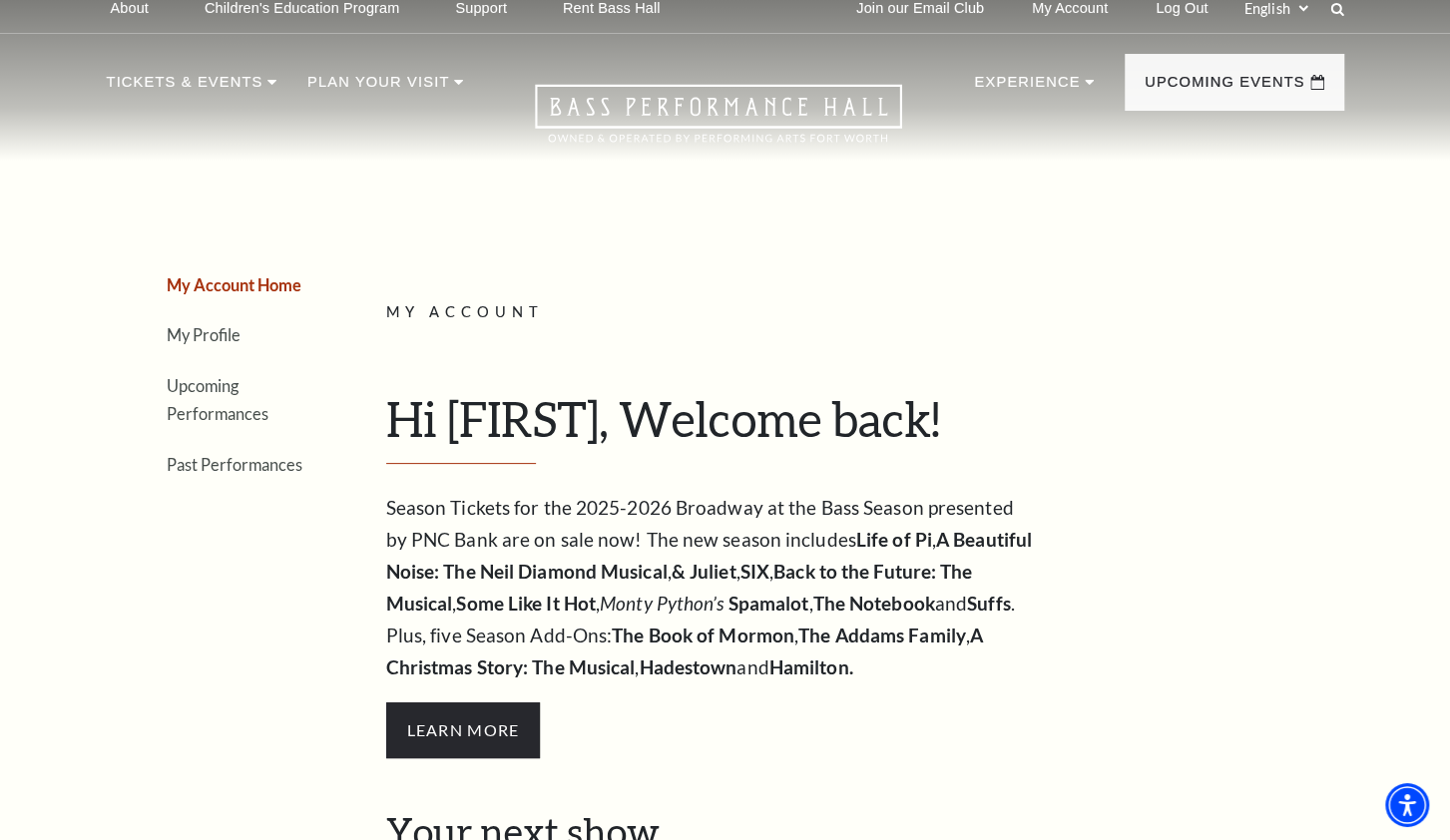 scroll, scrollTop: 0, scrollLeft: 0, axis: both 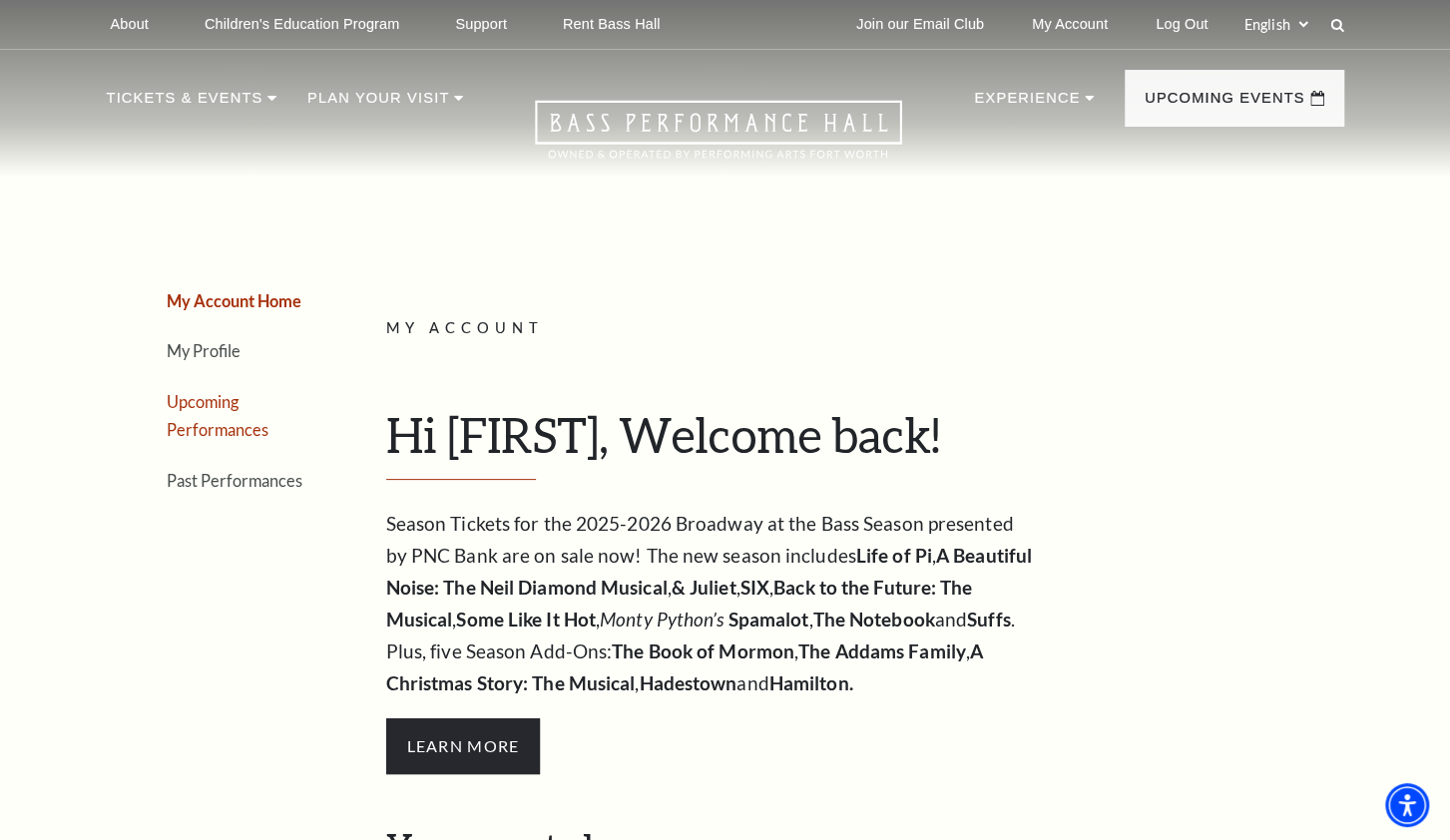 click on "Upcoming Performances" at bounding box center (218, 416) 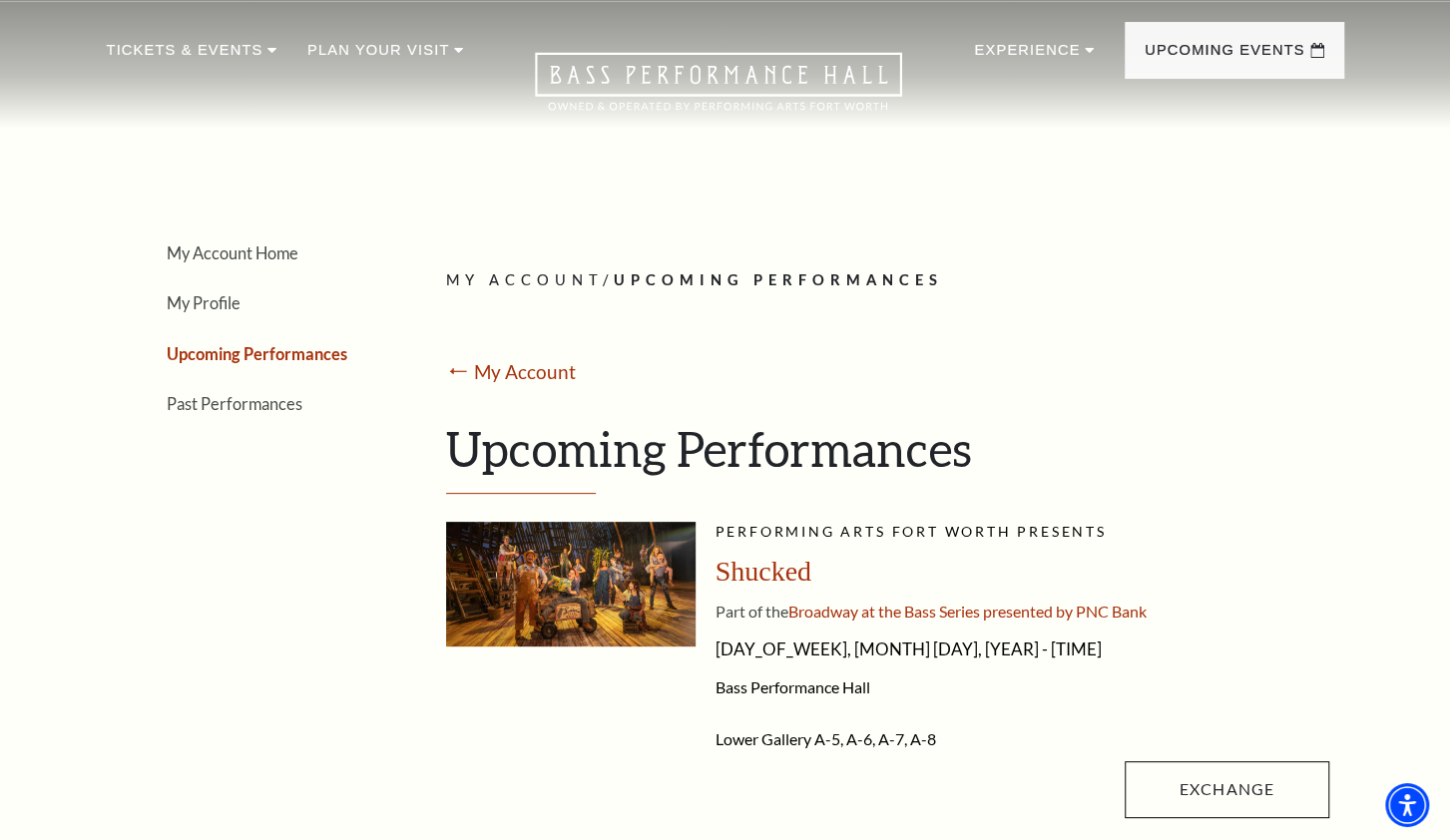 scroll, scrollTop: 0, scrollLeft: 0, axis: both 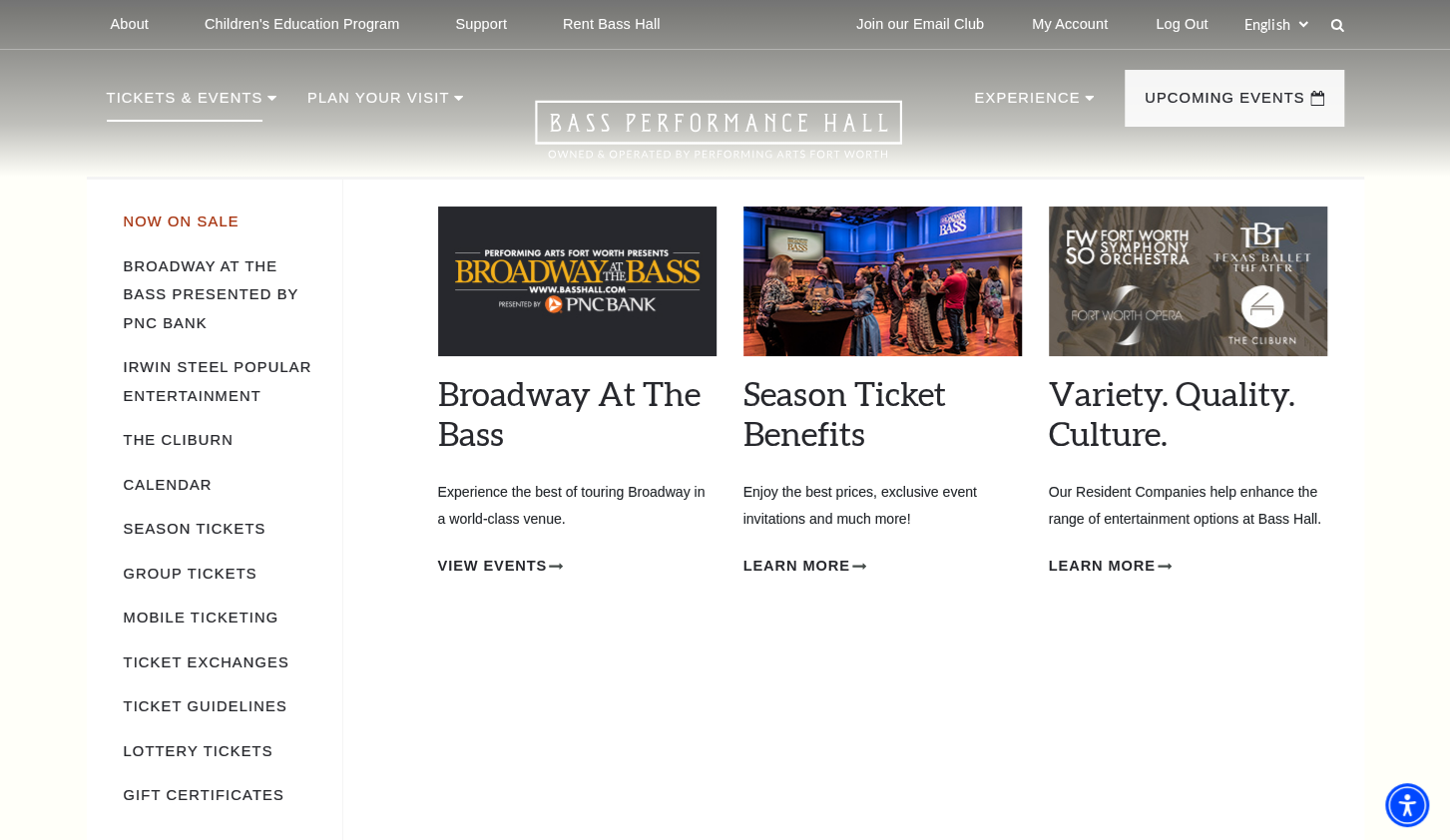 click on "Now On Sale" at bounding box center [182, 221] 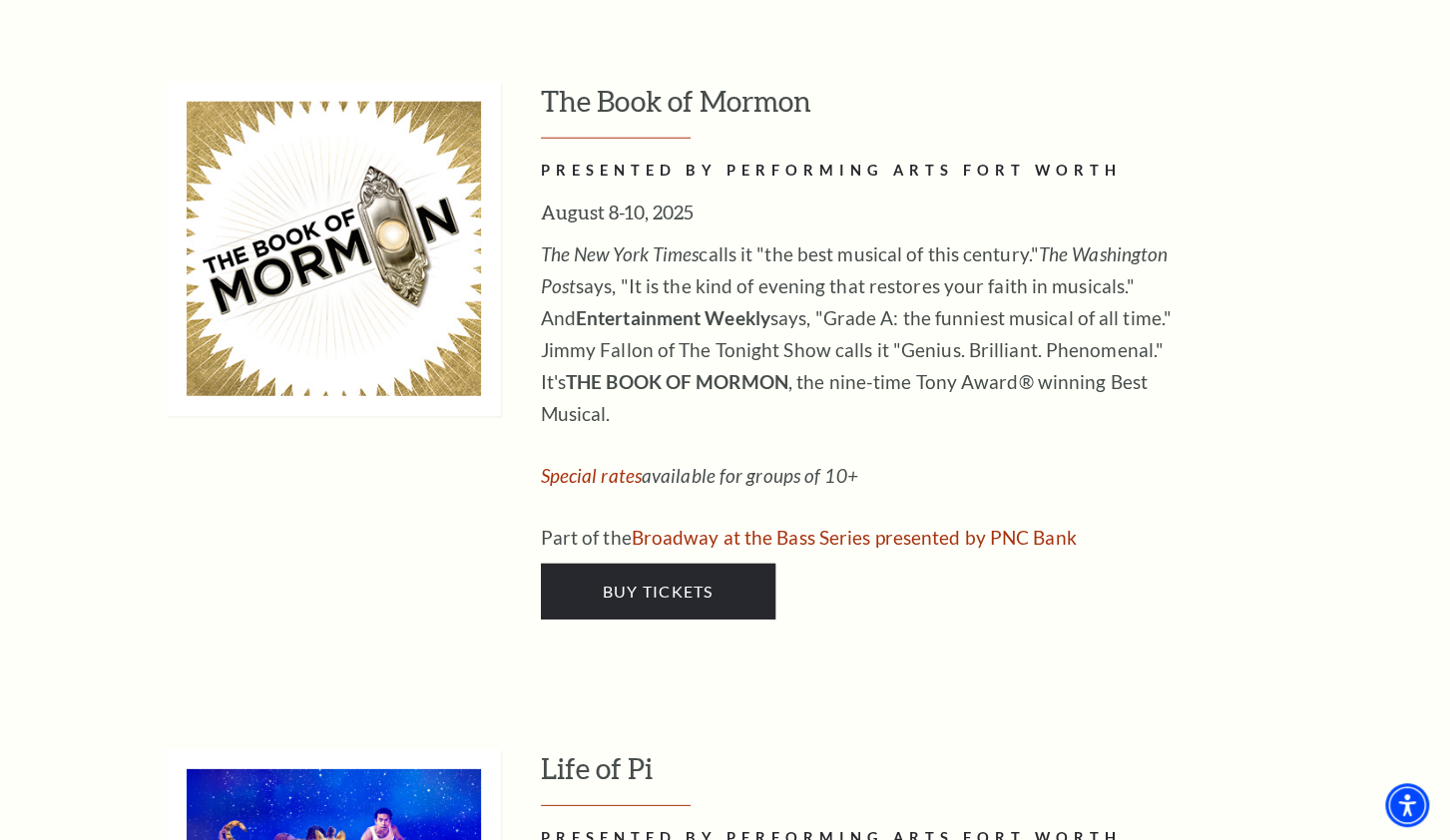 scroll, scrollTop: 3023, scrollLeft: 0, axis: vertical 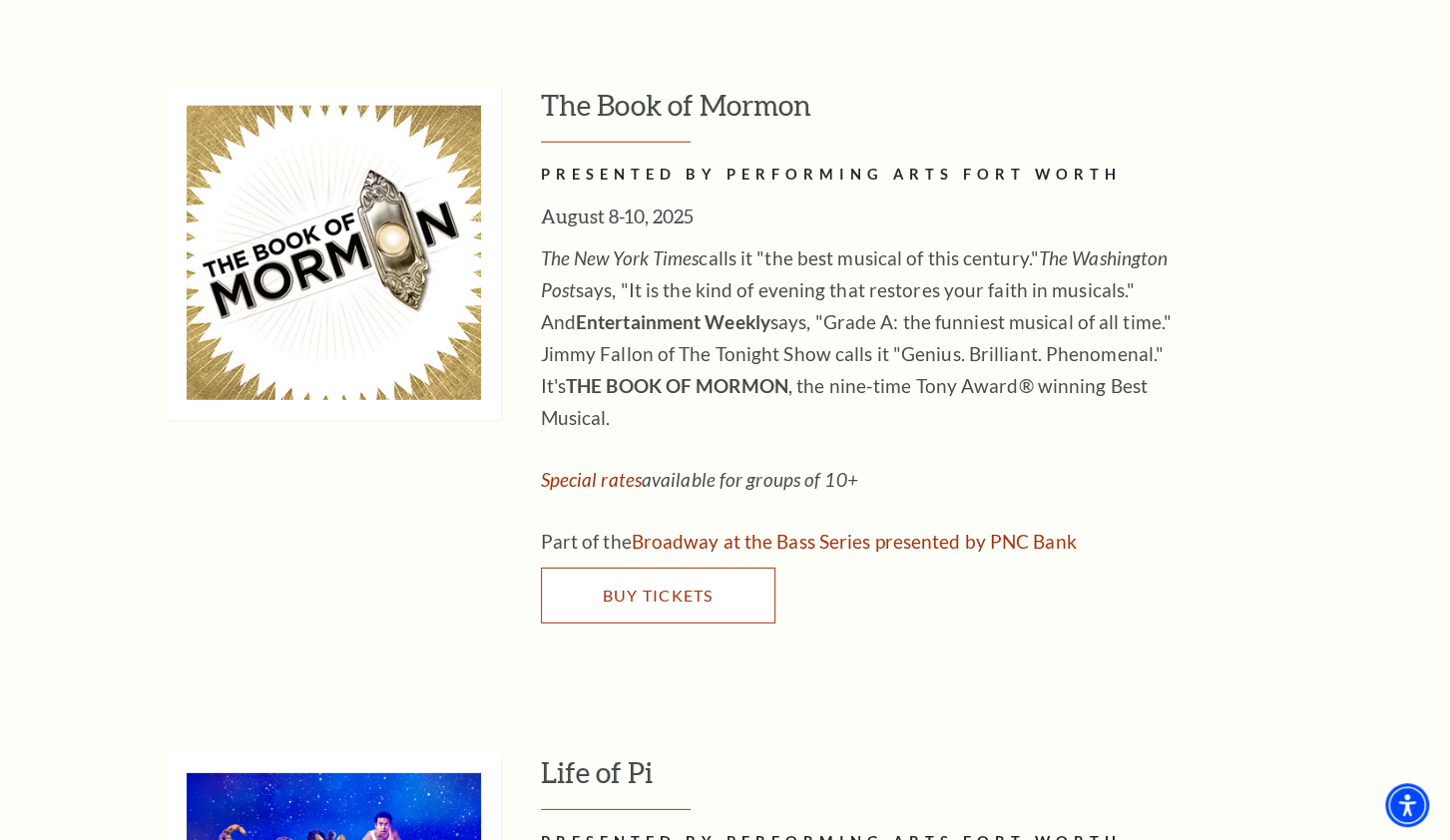 click on "Buy Tickets" at bounding box center [657, 595] 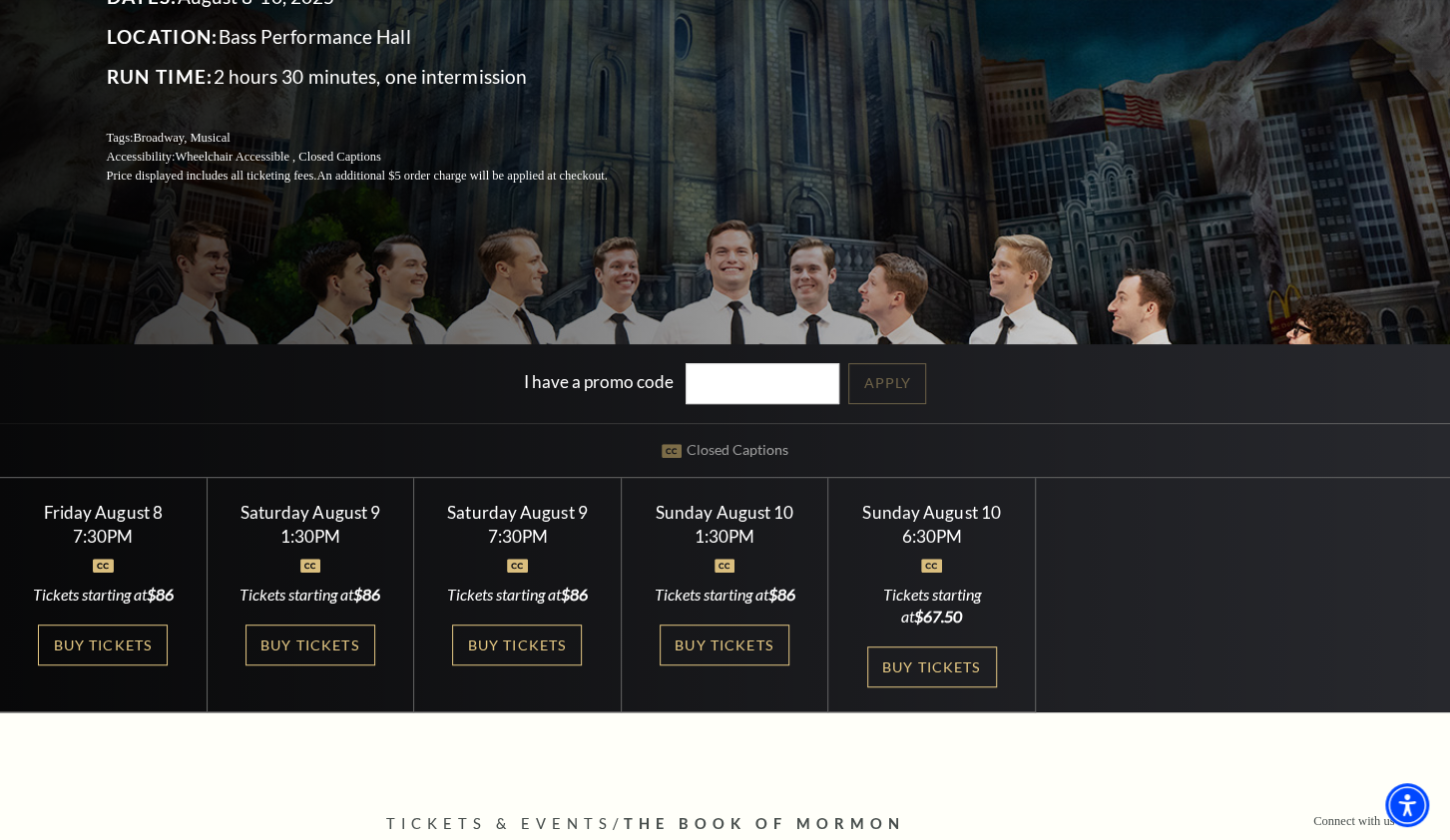 scroll, scrollTop: 319, scrollLeft: 0, axis: vertical 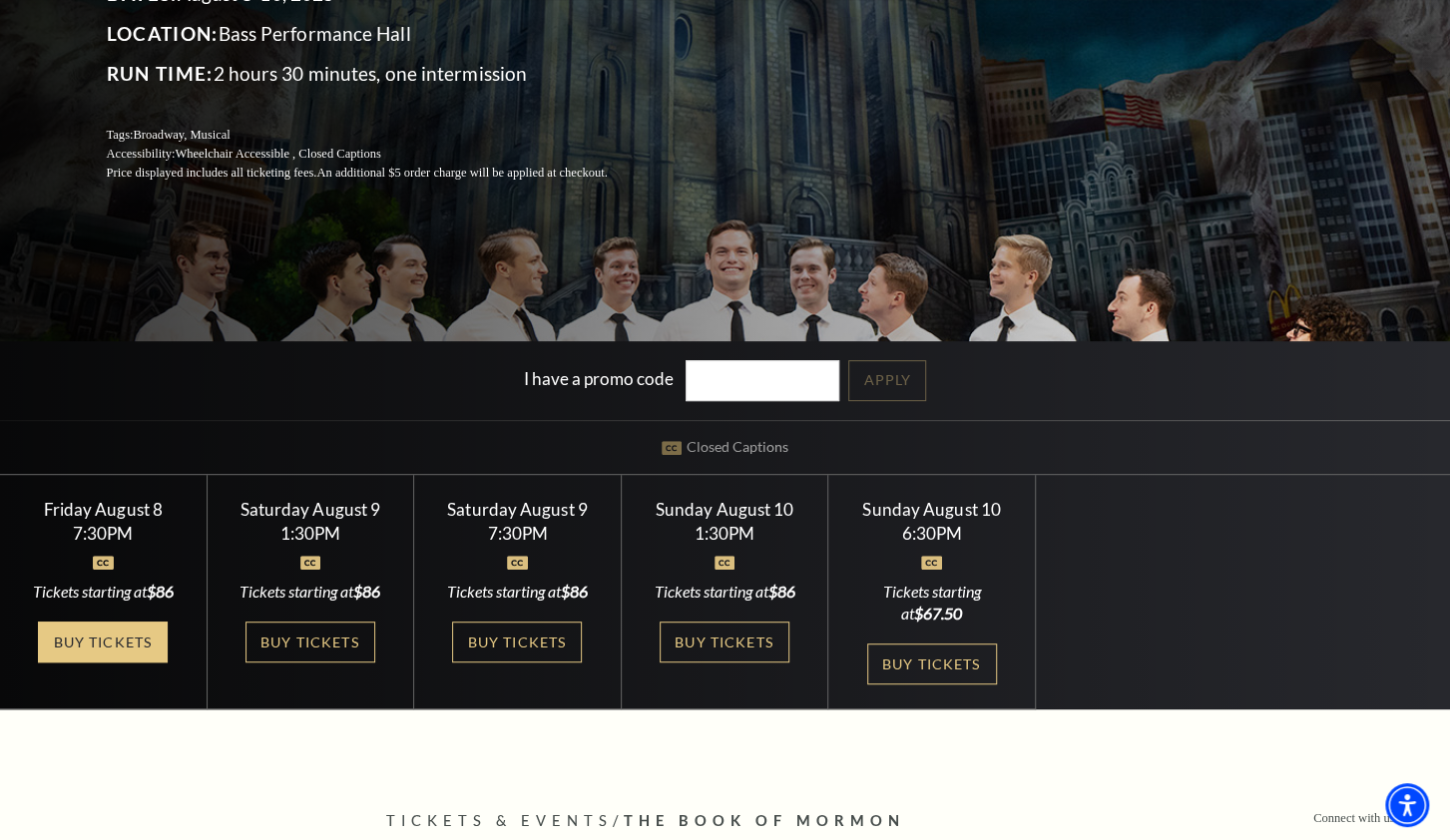 click on "Buy Tickets" at bounding box center [103, 641] 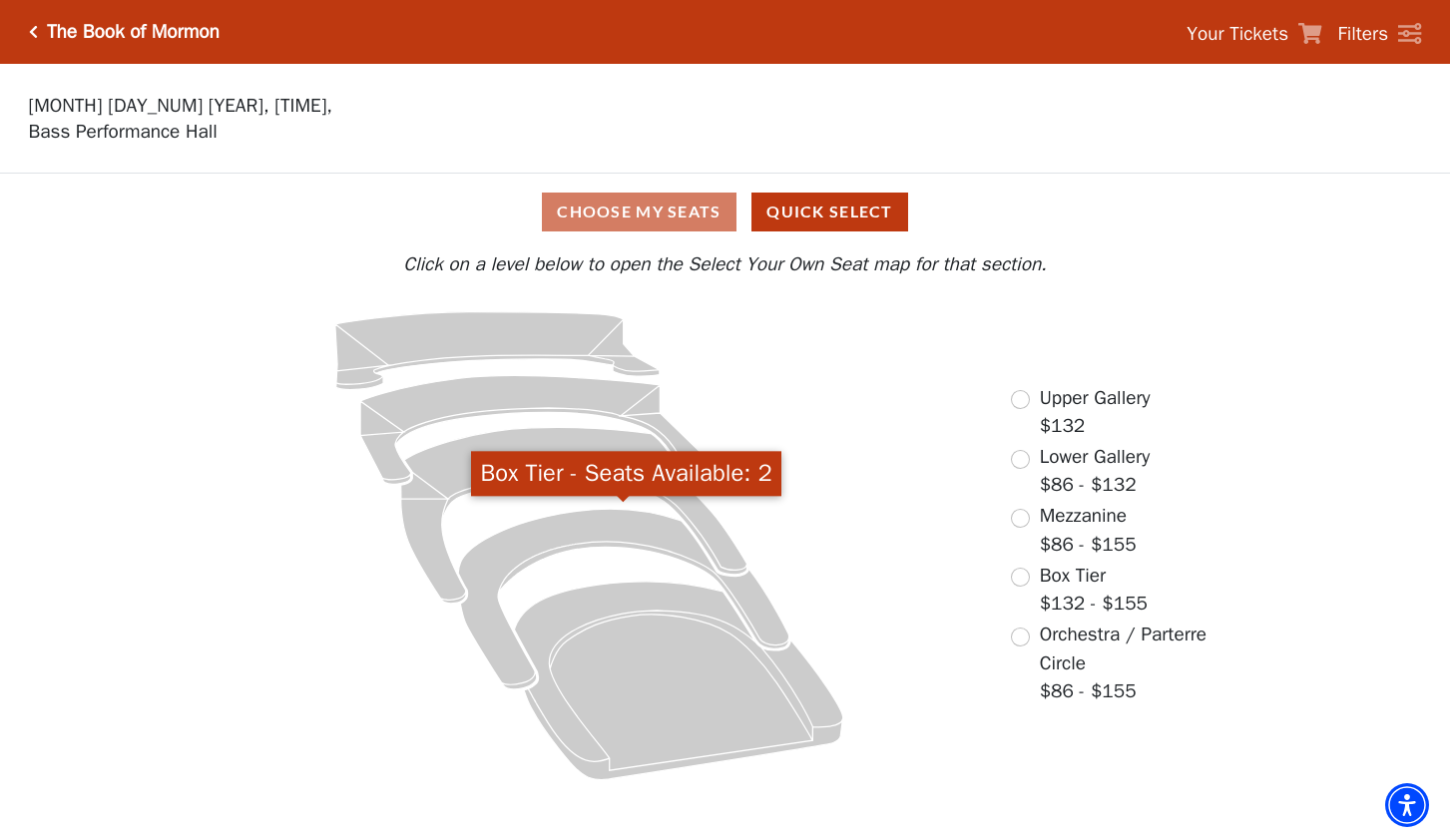 scroll, scrollTop: 0, scrollLeft: 0, axis: both 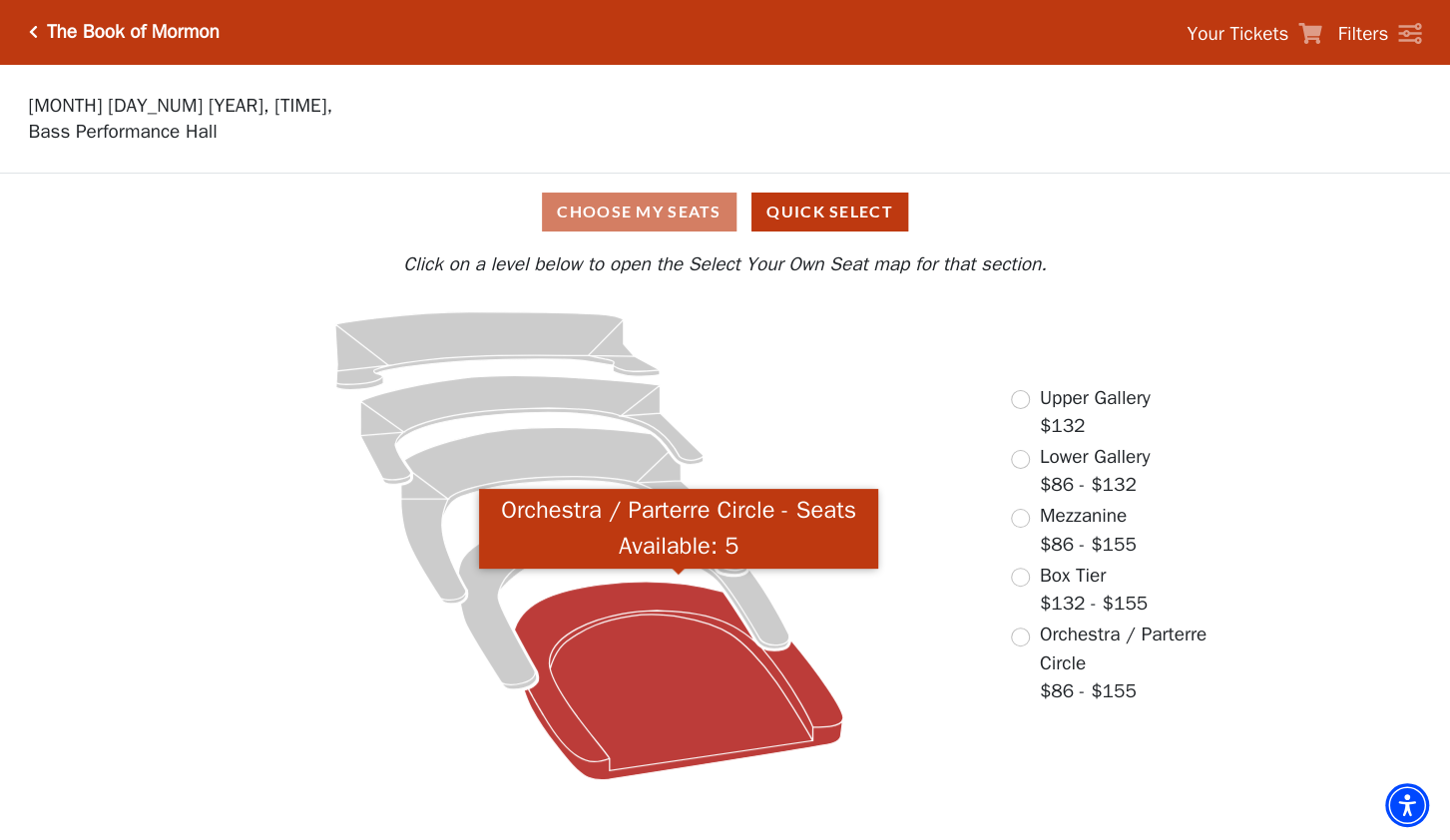 click 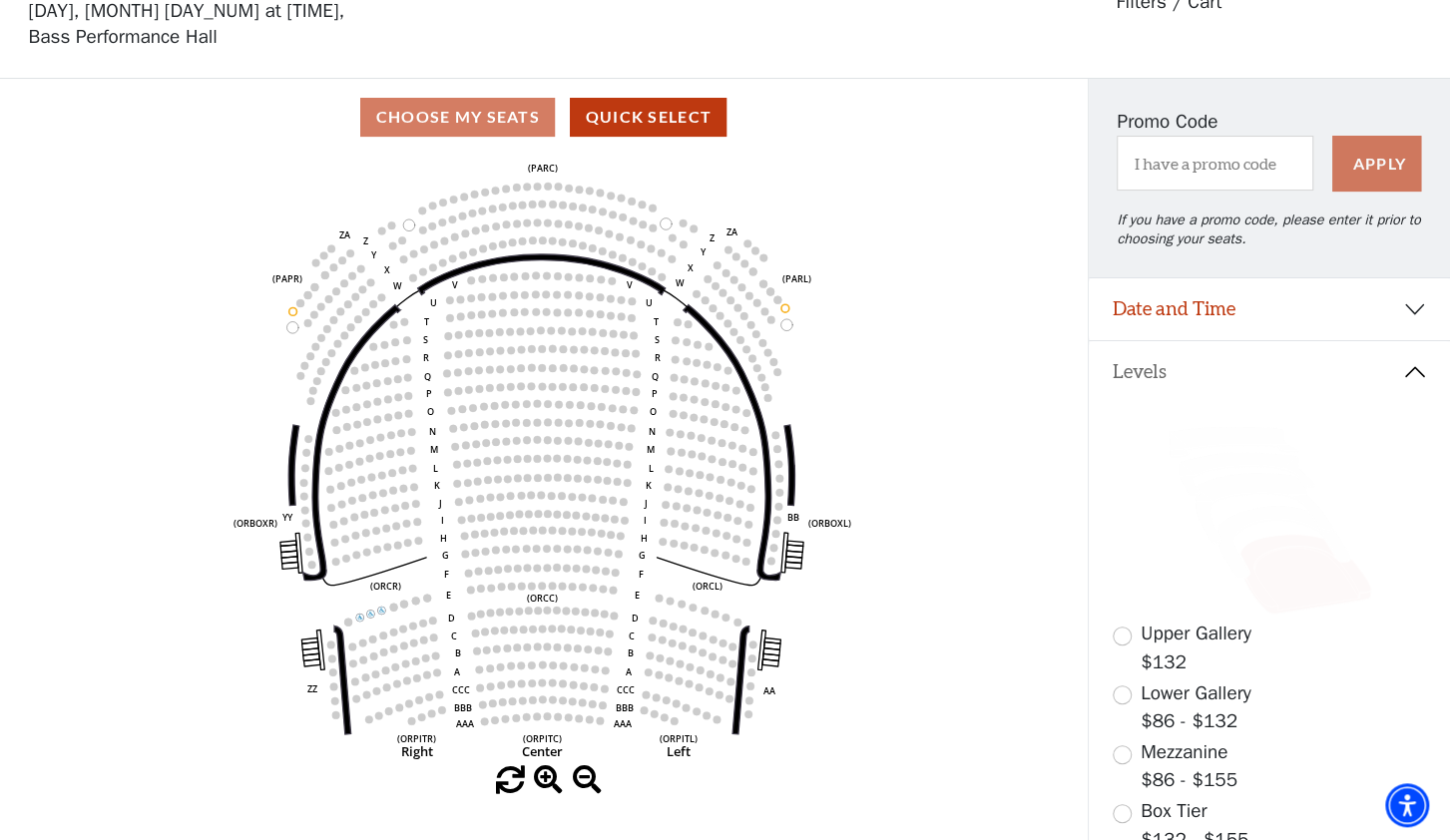 scroll, scrollTop: 94, scrollLeft: 0, axis: vertical 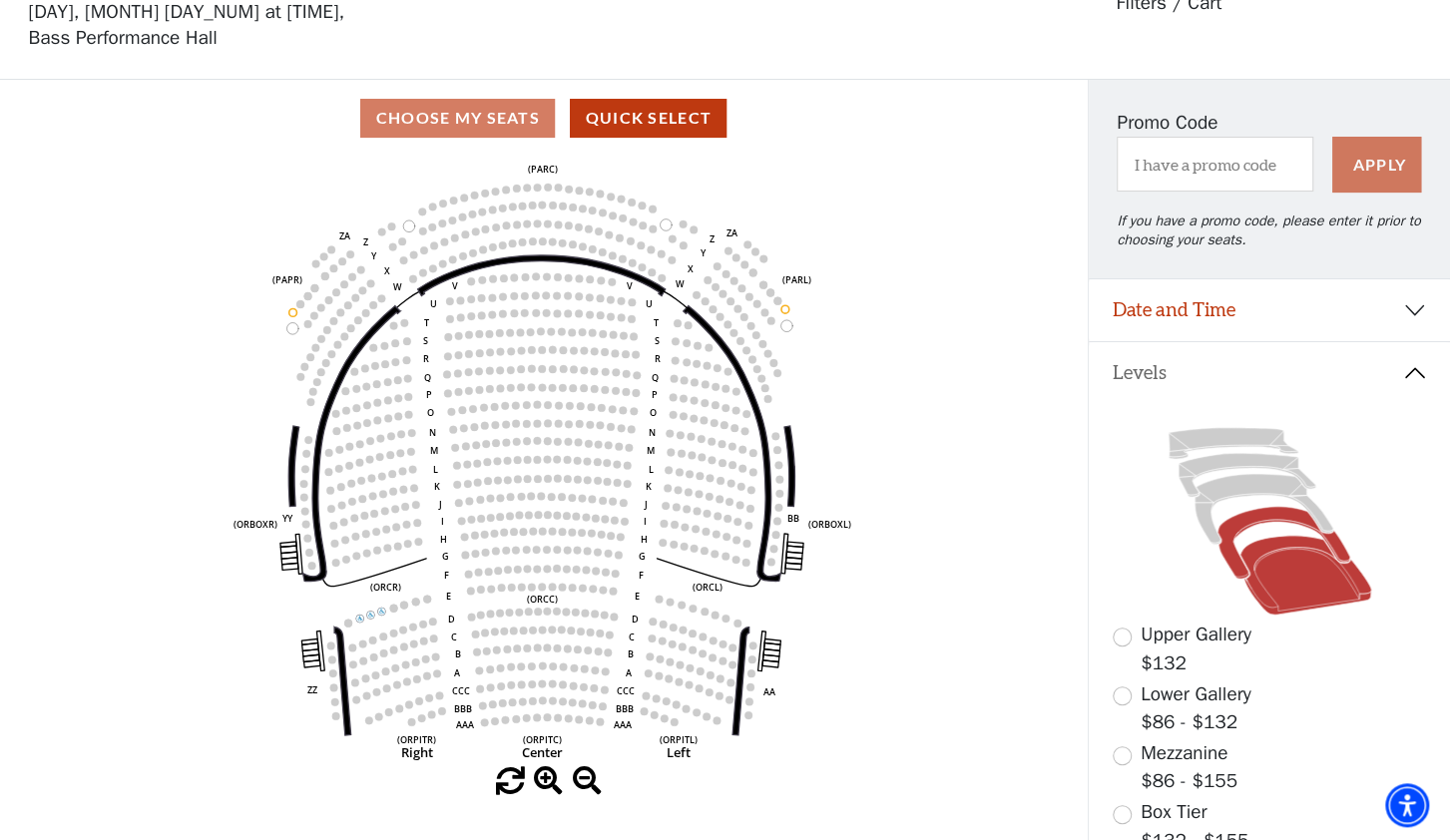 click 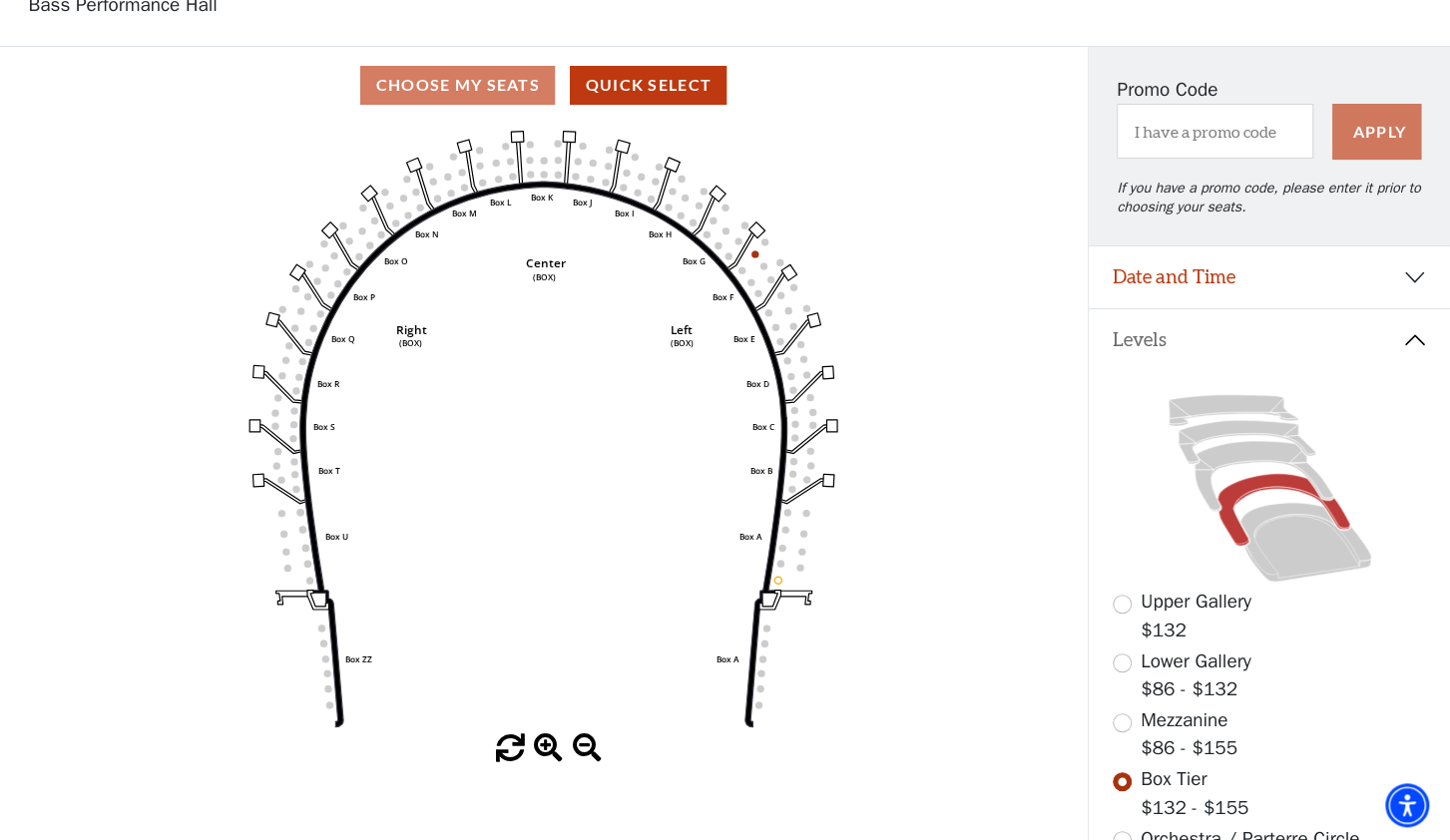 scroll, scrollTop: 128, scrollLeft: 0, axis: vertical 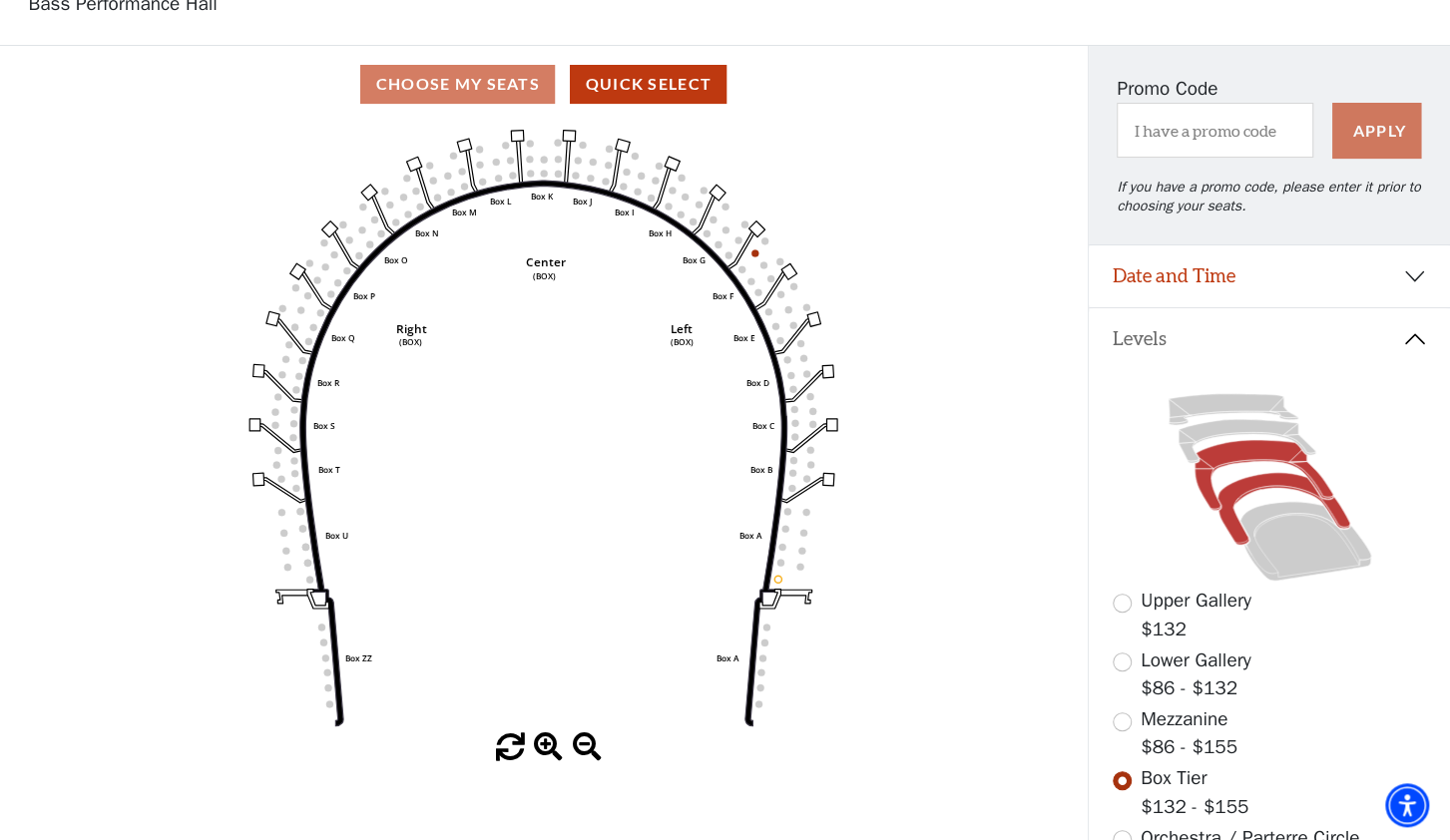 click 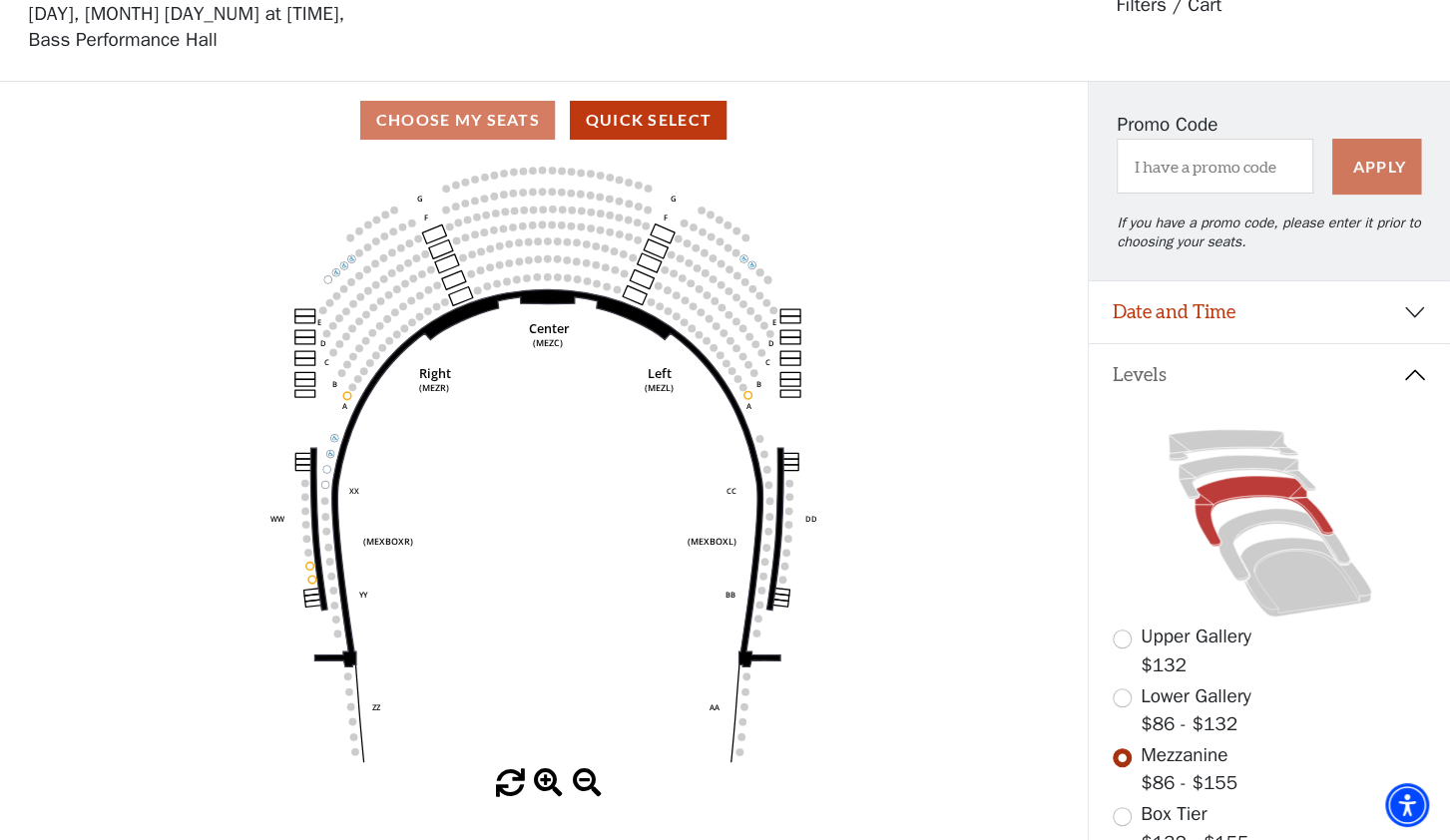 scroll, scrollTop: 92, scrollLeft: 0, axis: vertical 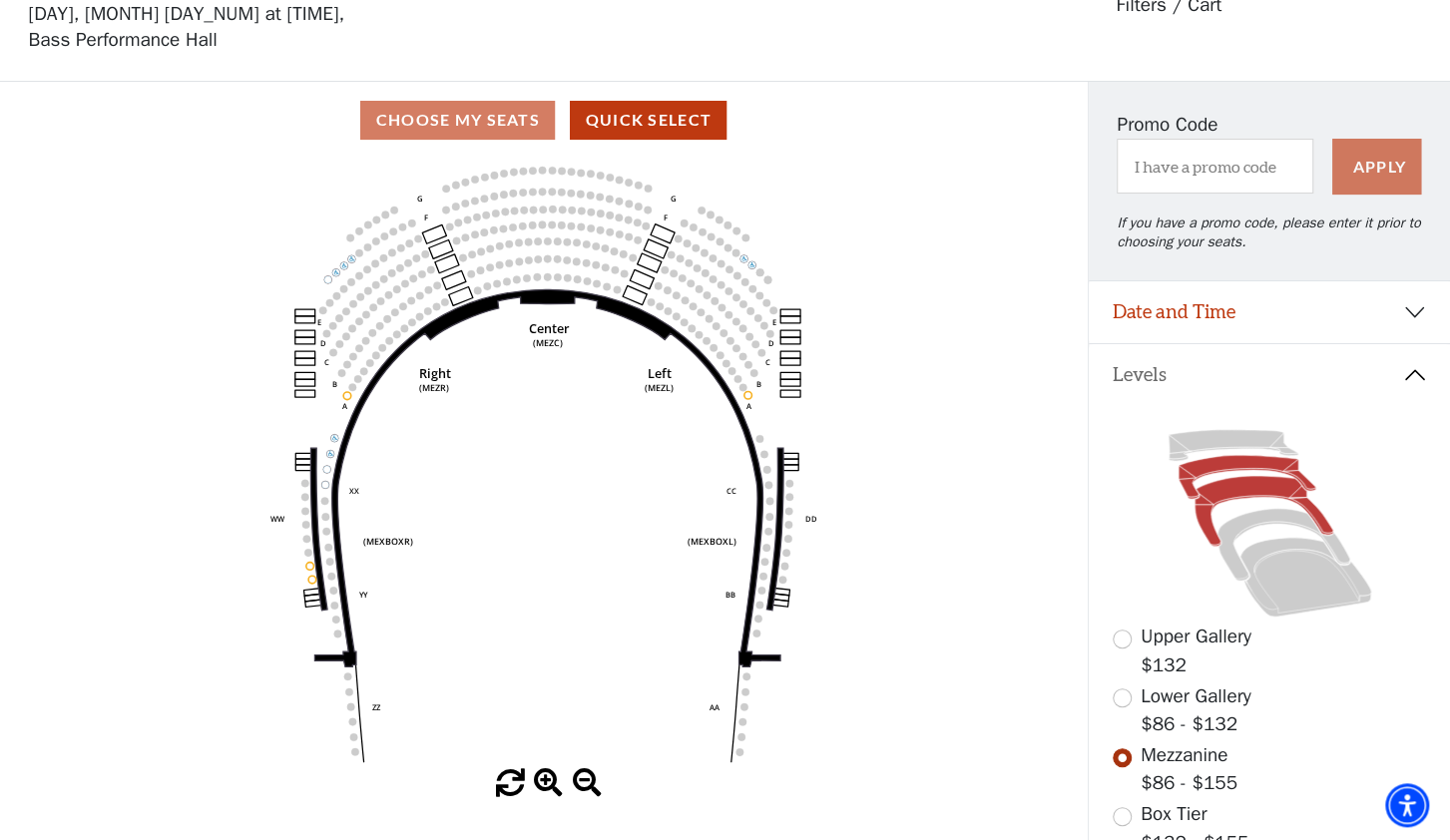 click 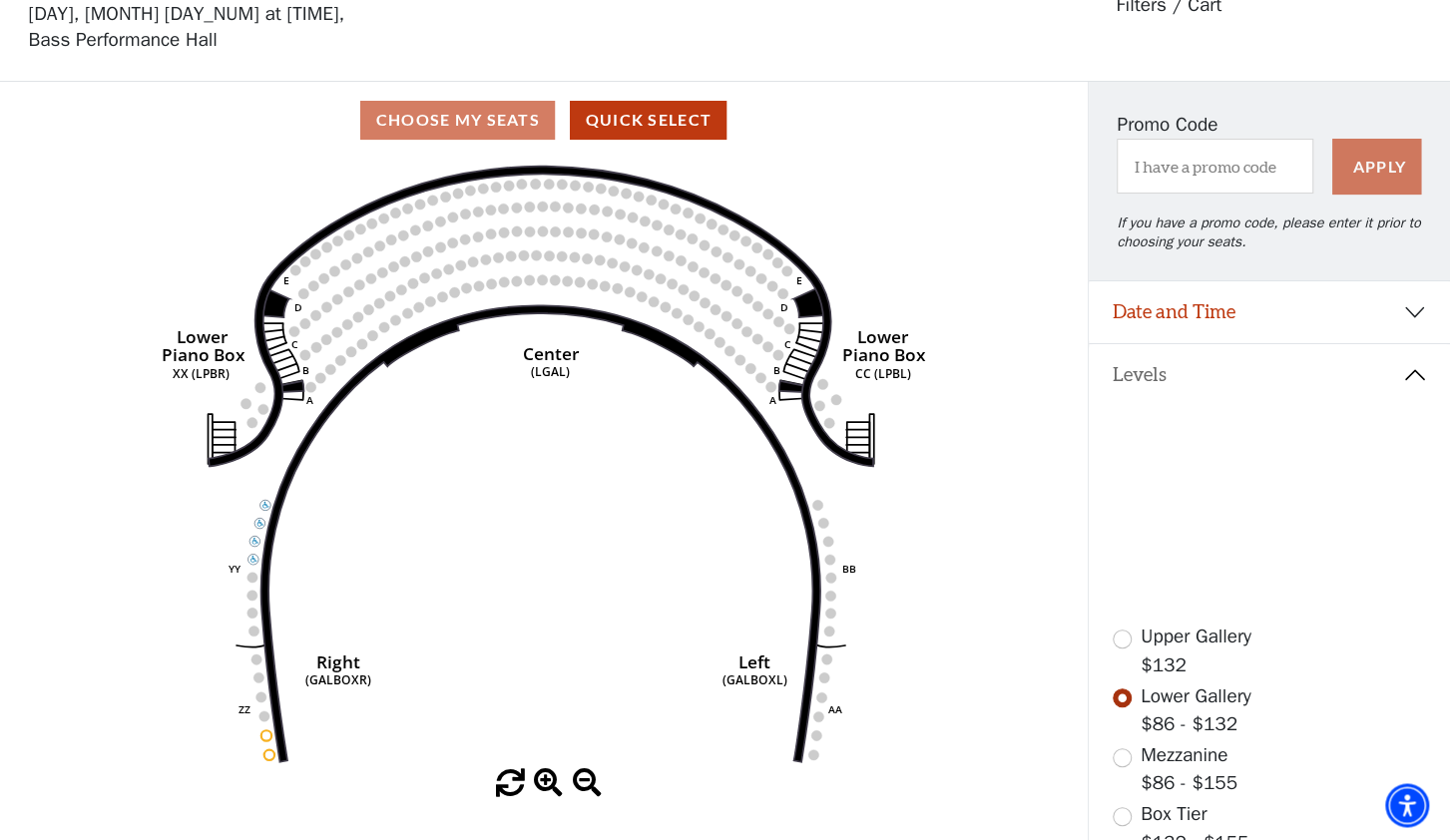 scroll, scrollTop: 92, scrollLeft: 0, axis: vertical 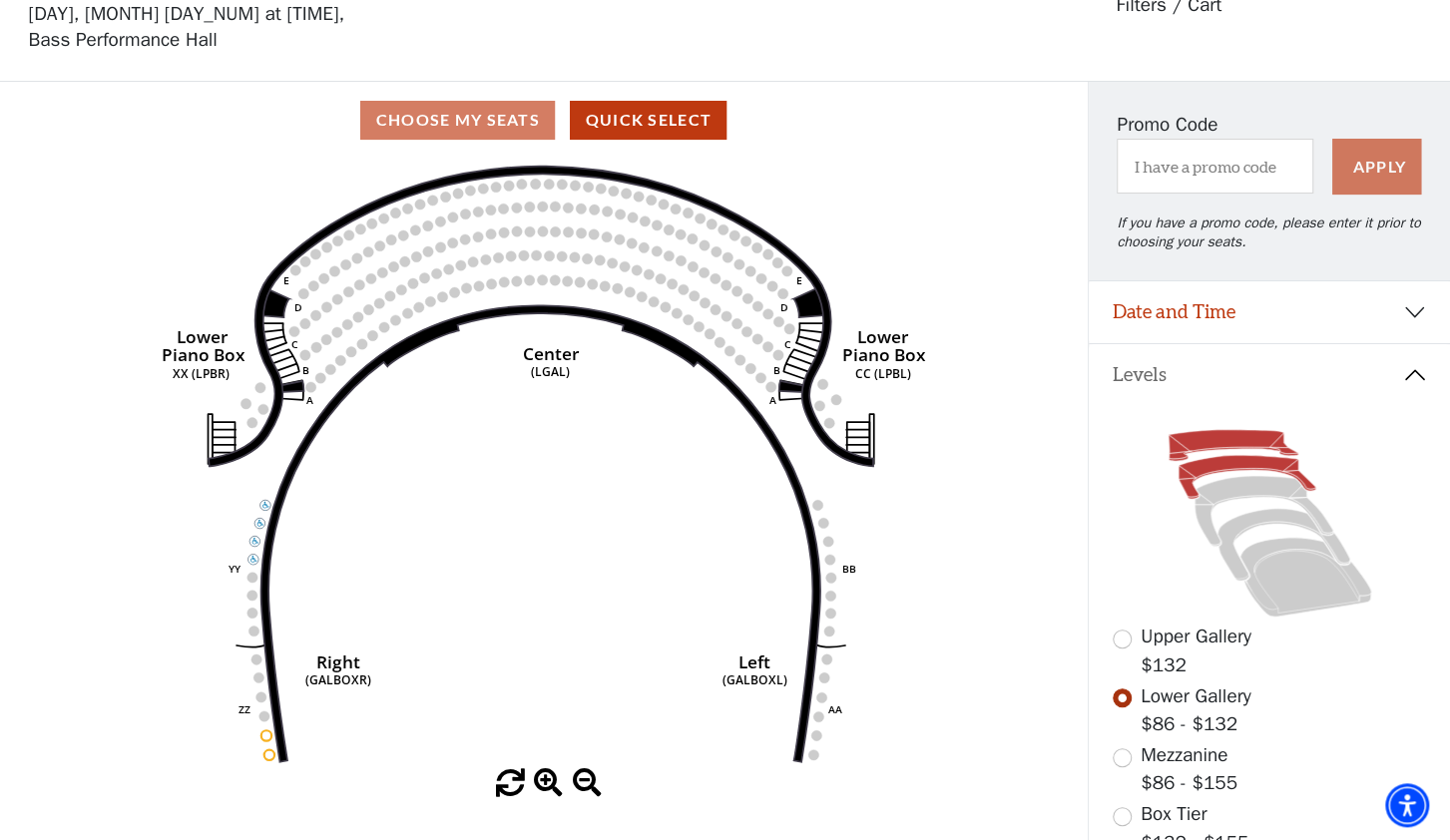 click 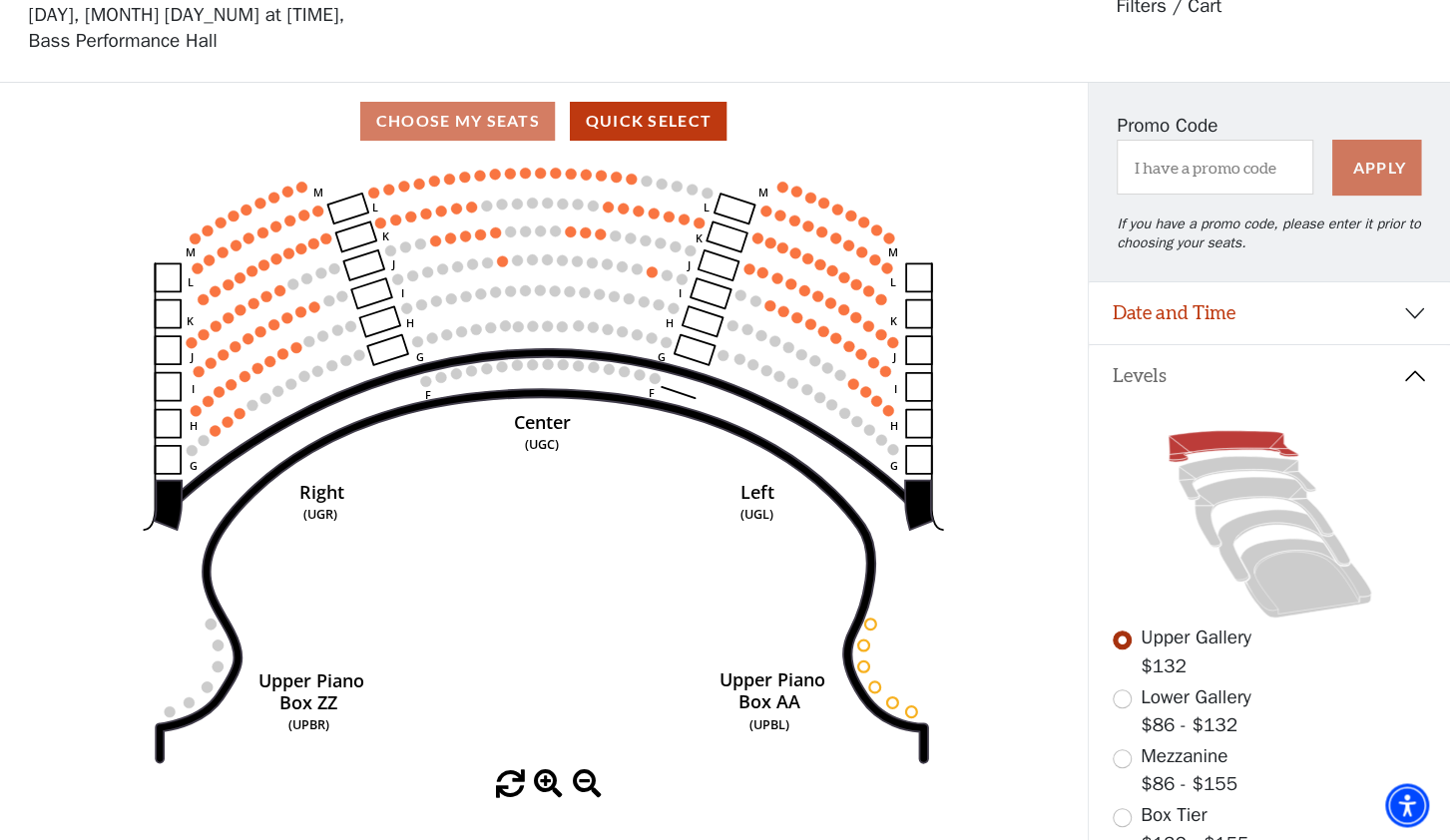 scroll, scrollTop: 92, scrollLeft: 0, axis: vertical 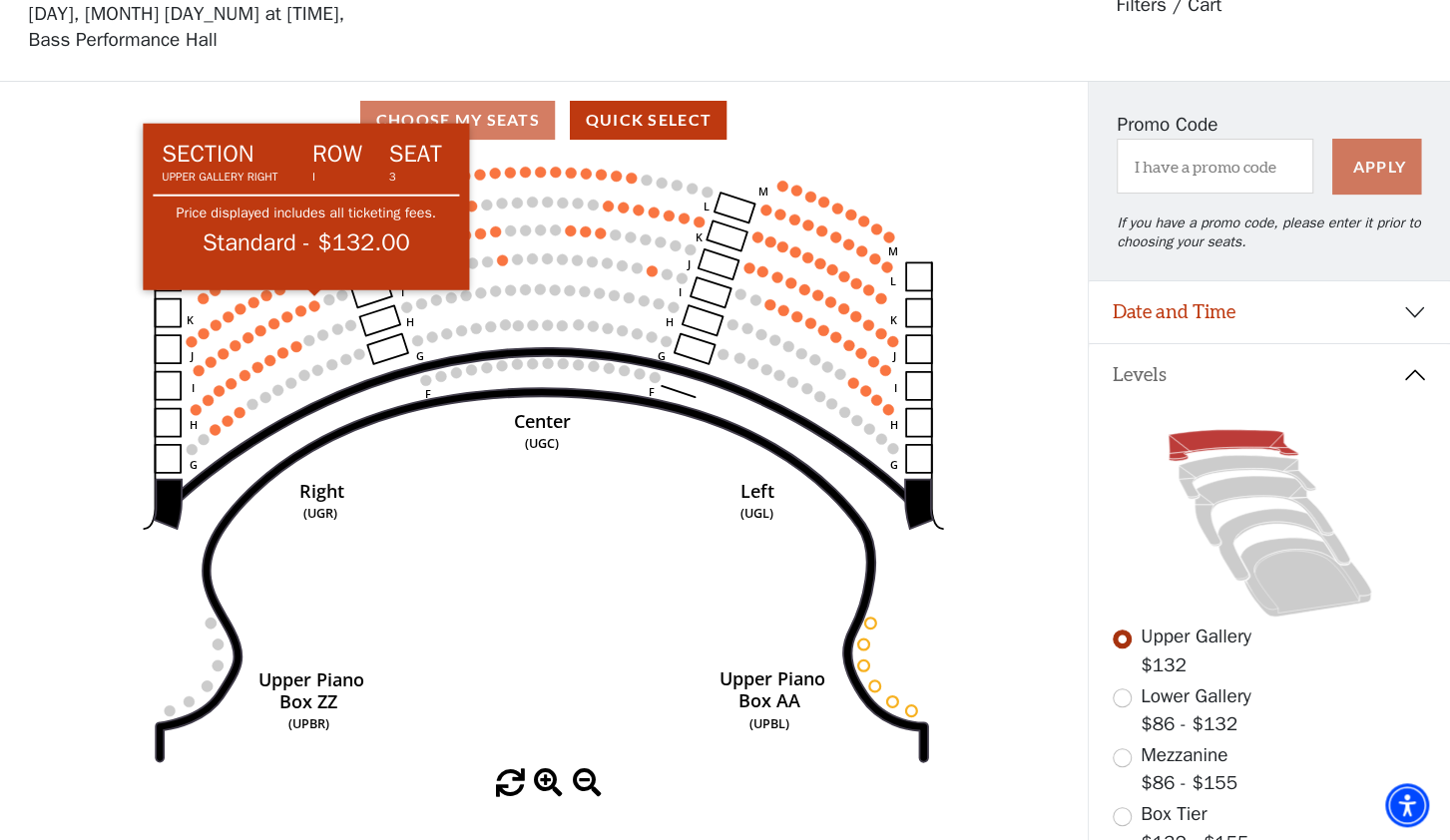 click 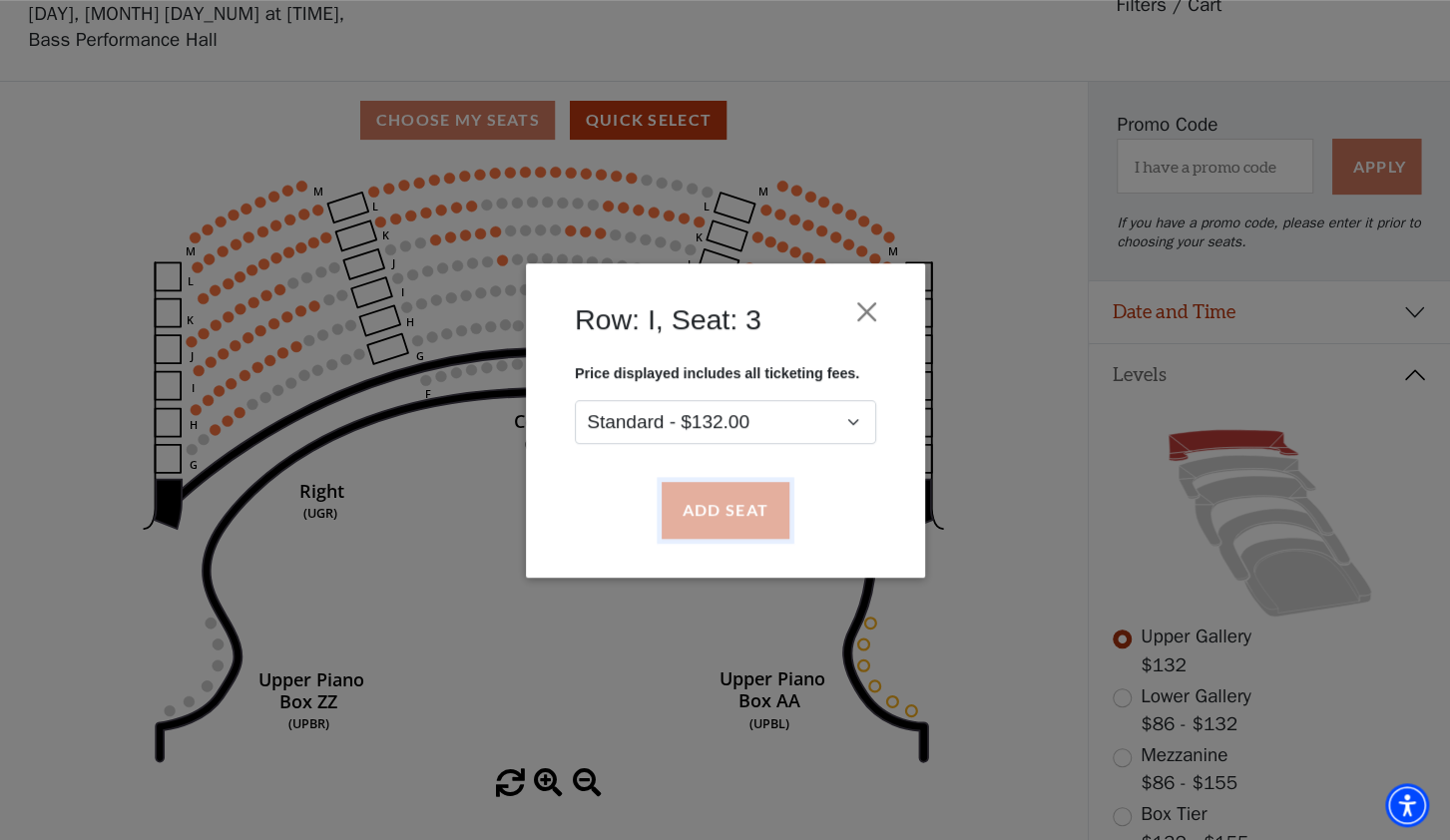 click on "Add Seat" at bounding box center [725, 510] 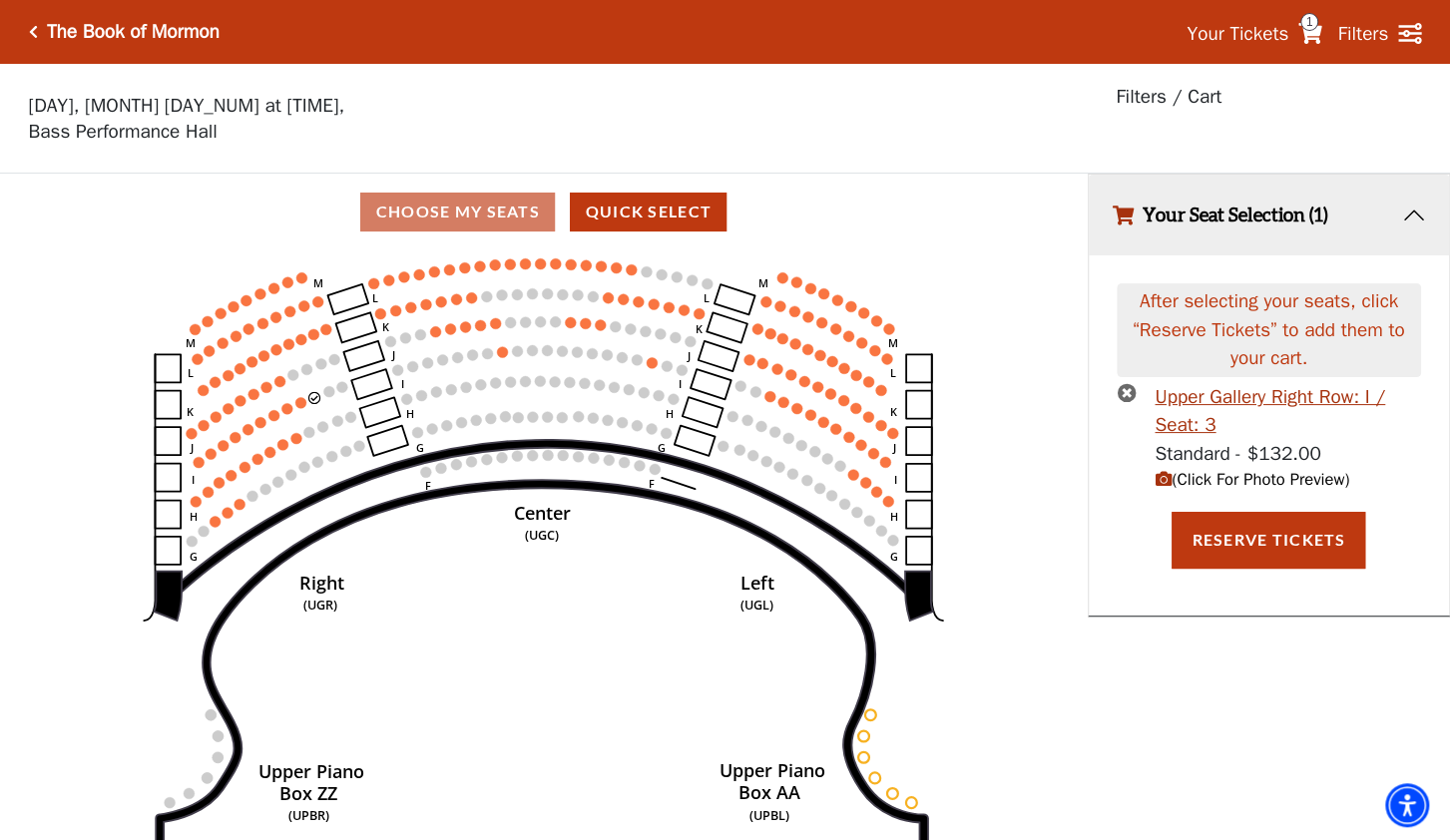 scroll, scrollTop: 0, scrollLeft: 0, axis: both 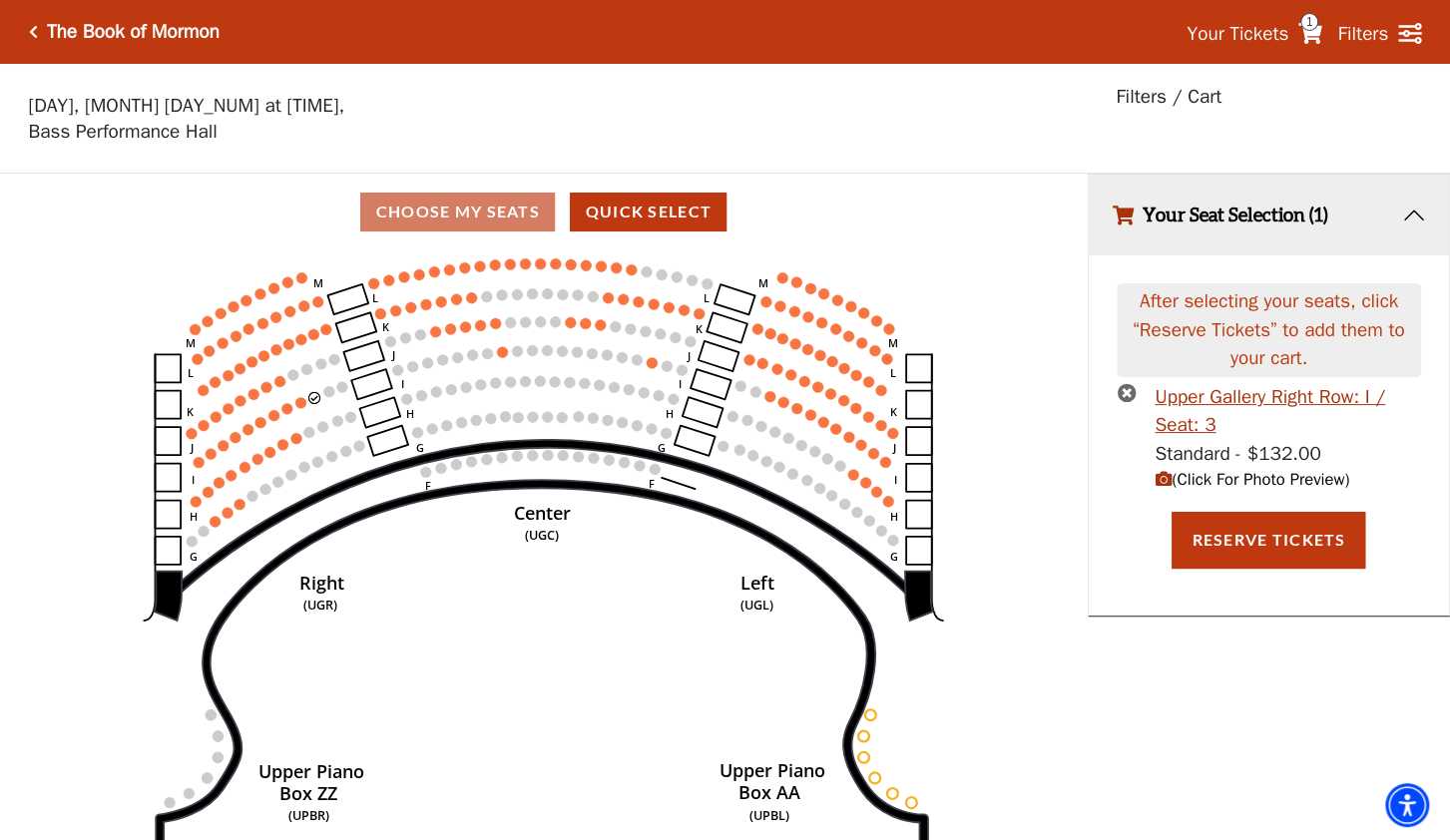 click on "Center   (UGC)   Right   (UGR)   Left   (UGL)   Upper Piano   Box ZZ   (UPBR)   Upper Piano   Box AA   (UPBL)   M   L   K   J   I   H   G   M   L   K   J   I   H   G   M   L   K   J   I   H   G   F   M   L   K   J   I   H   G   F" 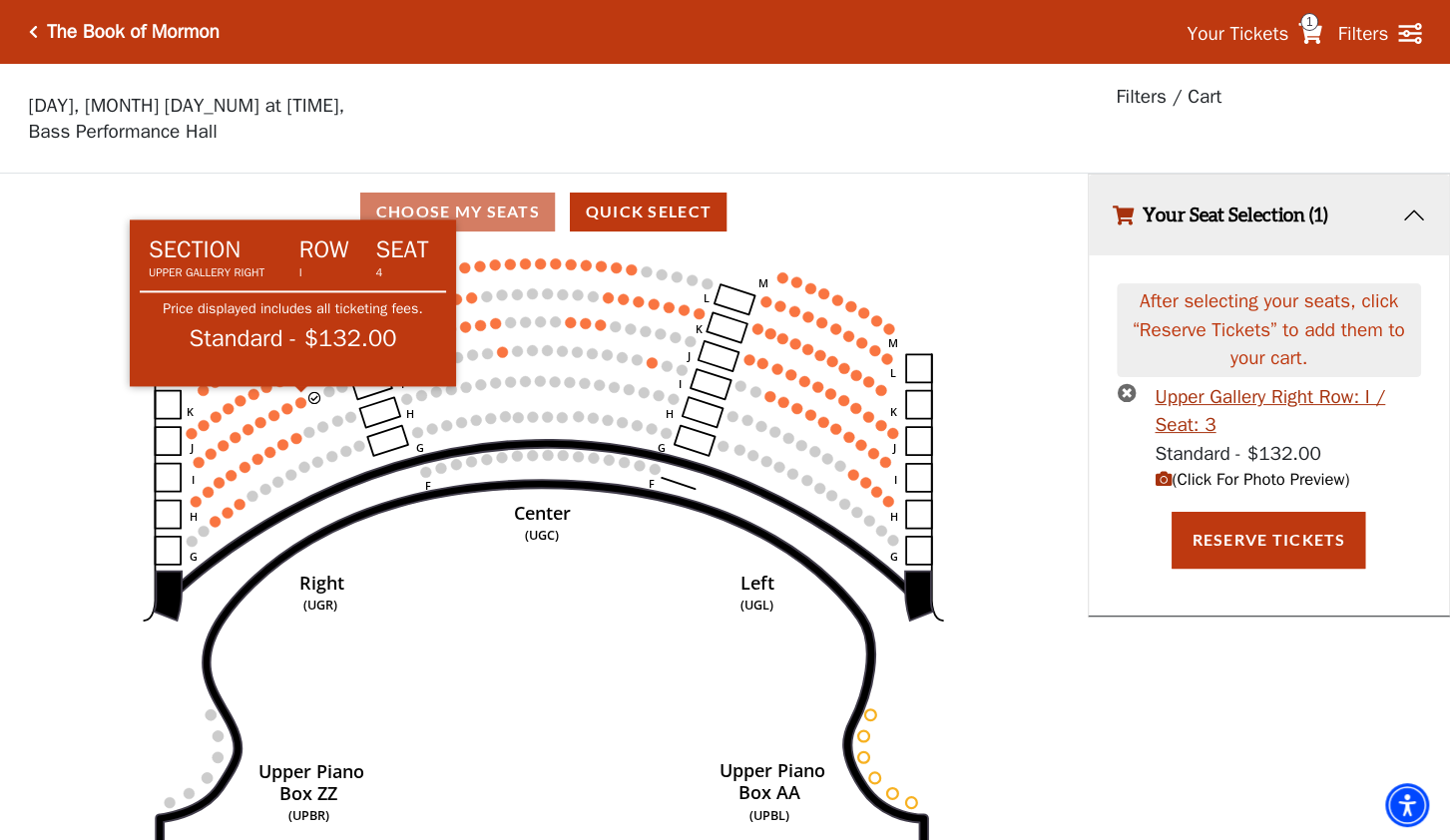 click 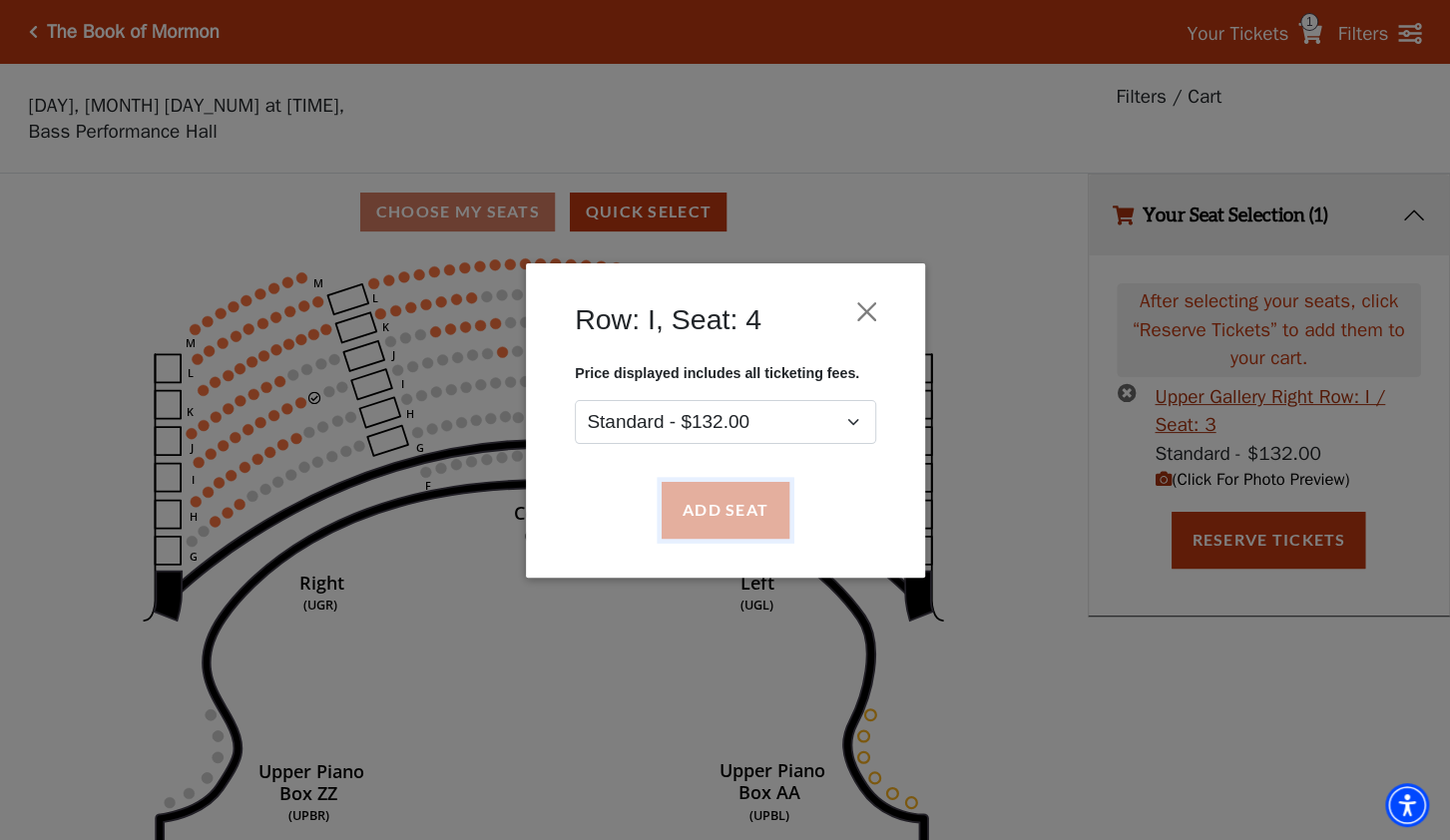click on "Add Seat" at bounding box center (725, 510) 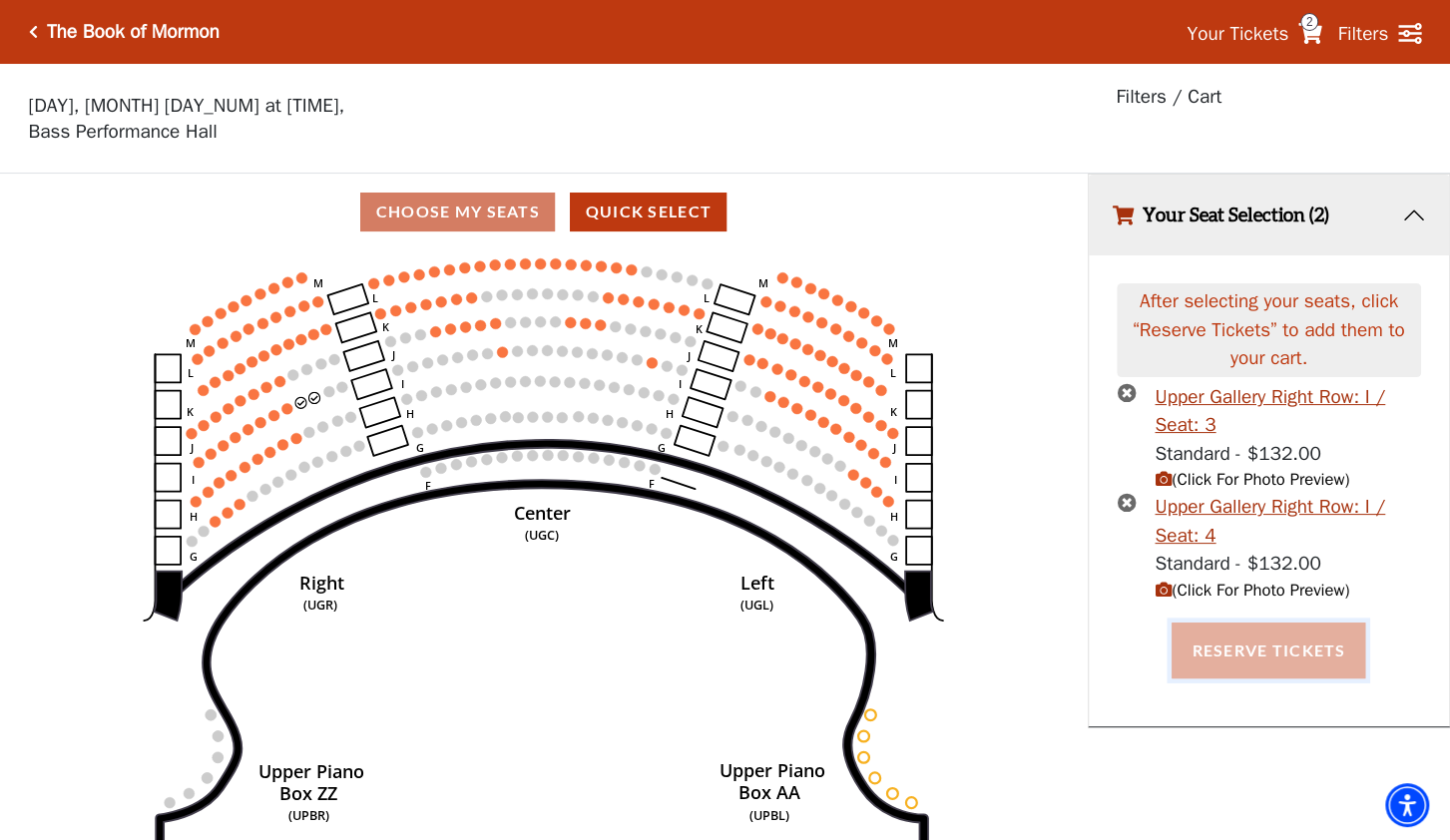 click on "Reserve Tickets" at bounding box center (1268, 650) 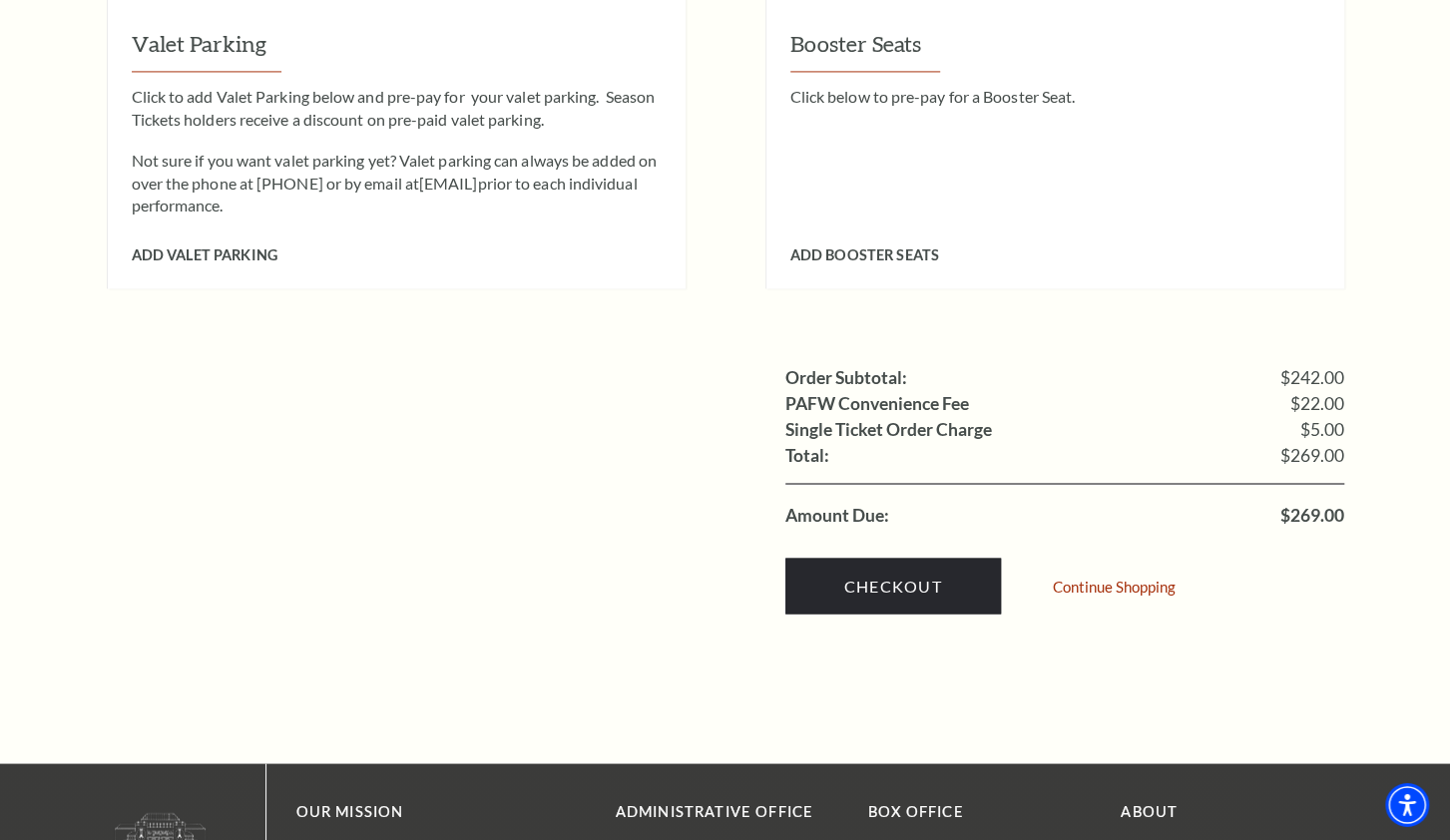 scroll, scrollTop: 1744, scrollLeft: 0, axis: vertical 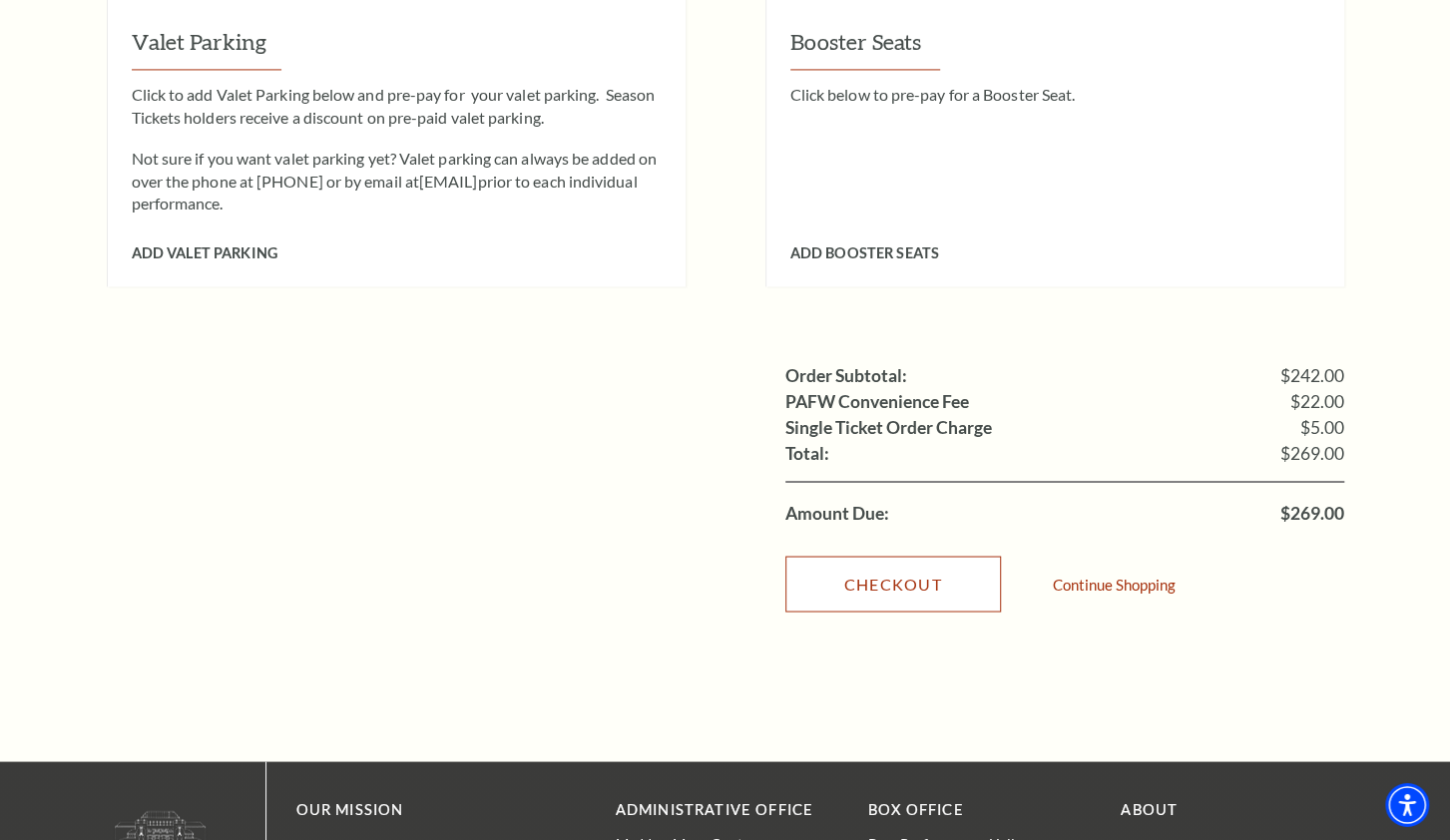 click on "Checkout" at bounding box center [893, 585] 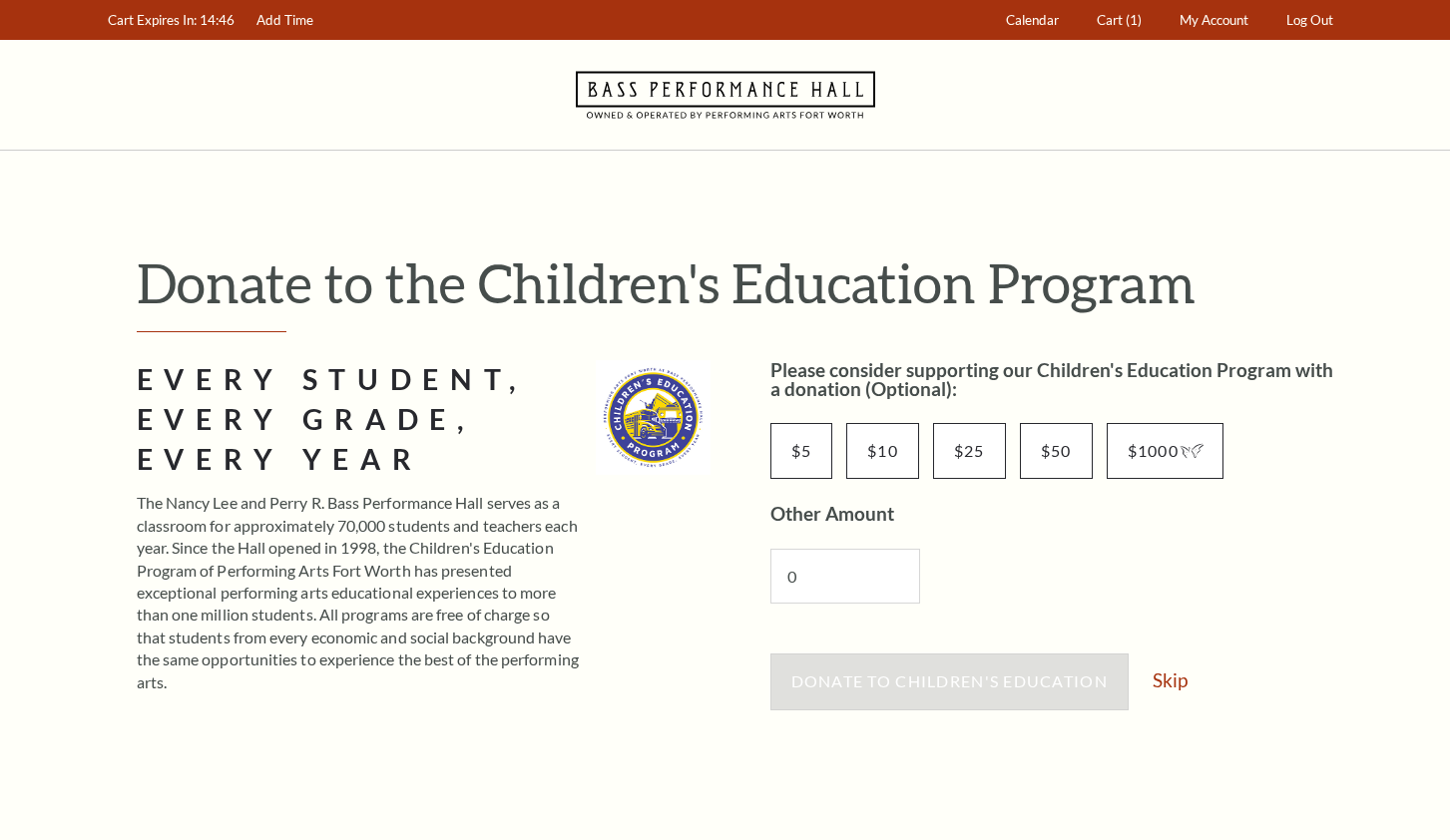 scroll, scrollTop: 0, scrollLeft: 0, axis: both 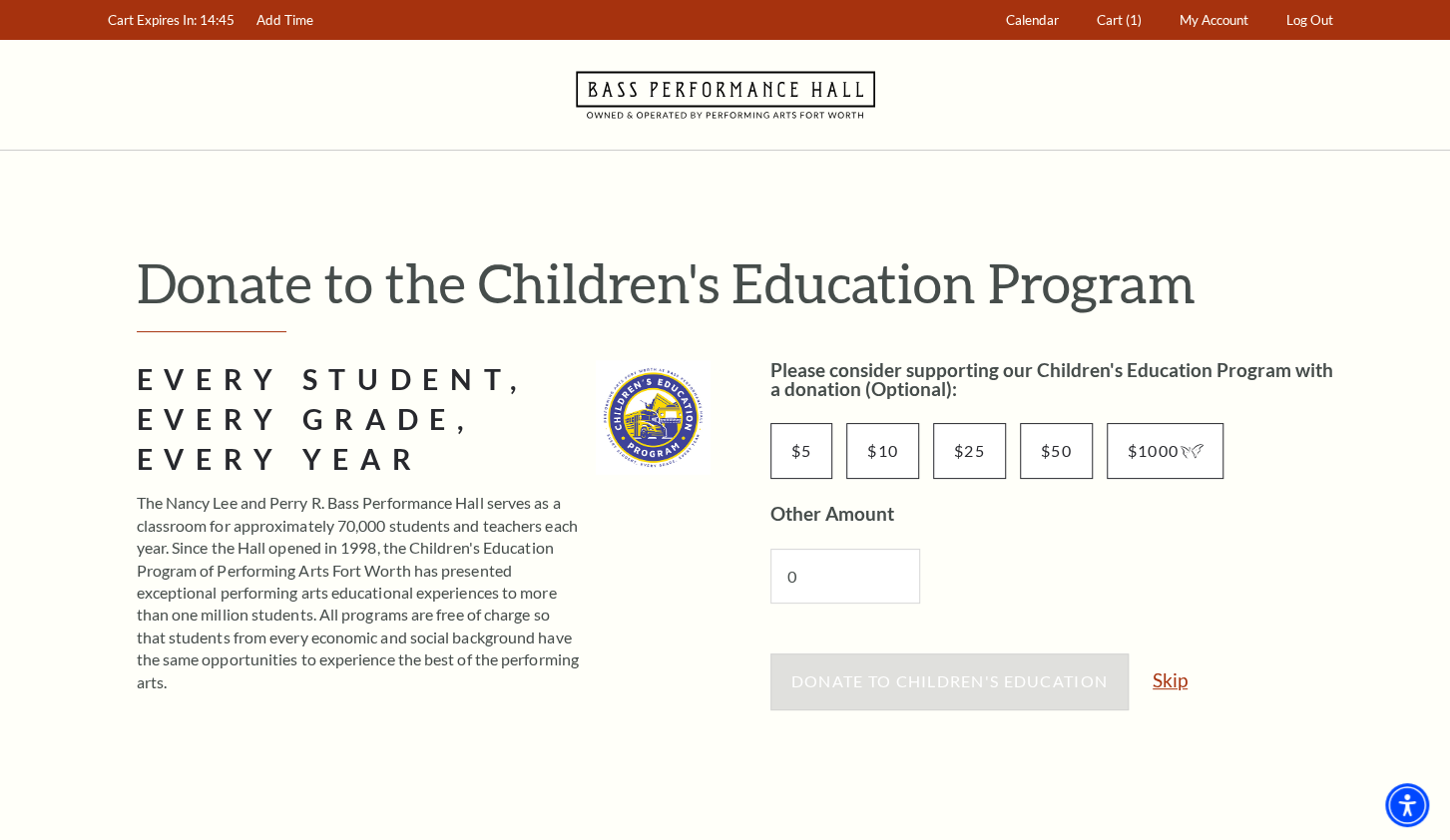click on "Skip" at bounding box center [1170, 679] 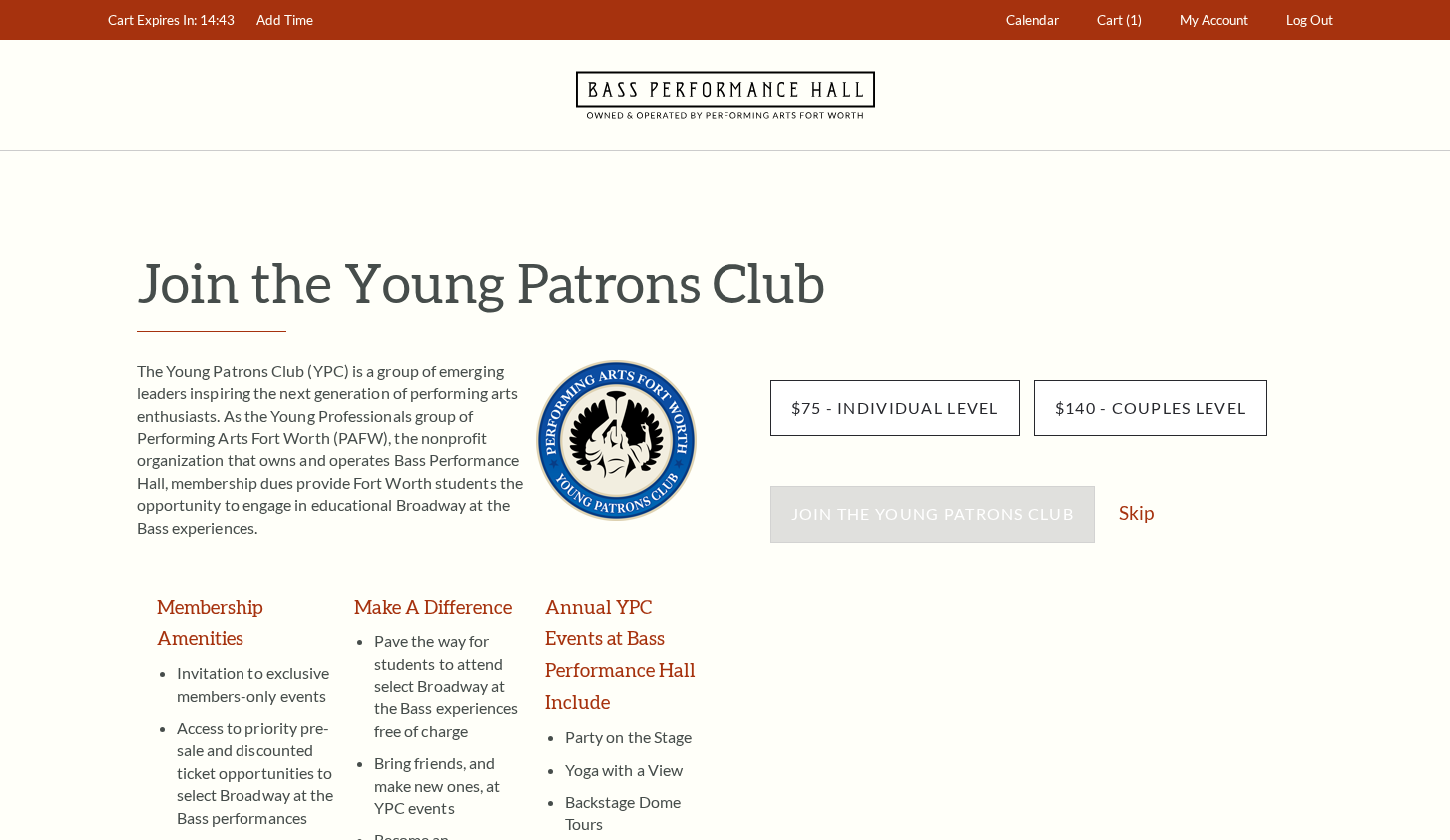 scroll, scrollTop: 0, scrollLeft: 0, axis: both 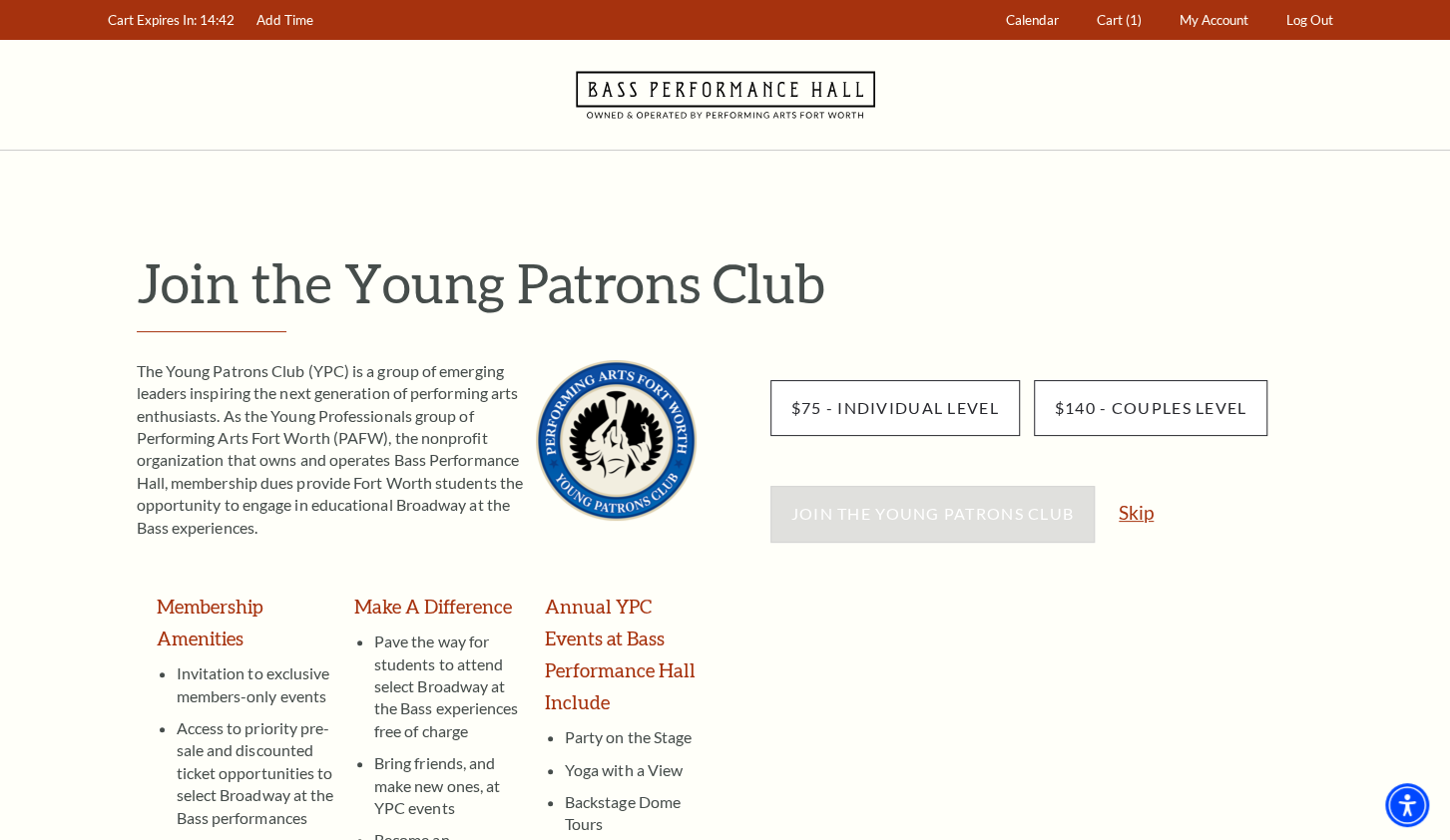 click on "Skip" at bounding box center (1136, 512) 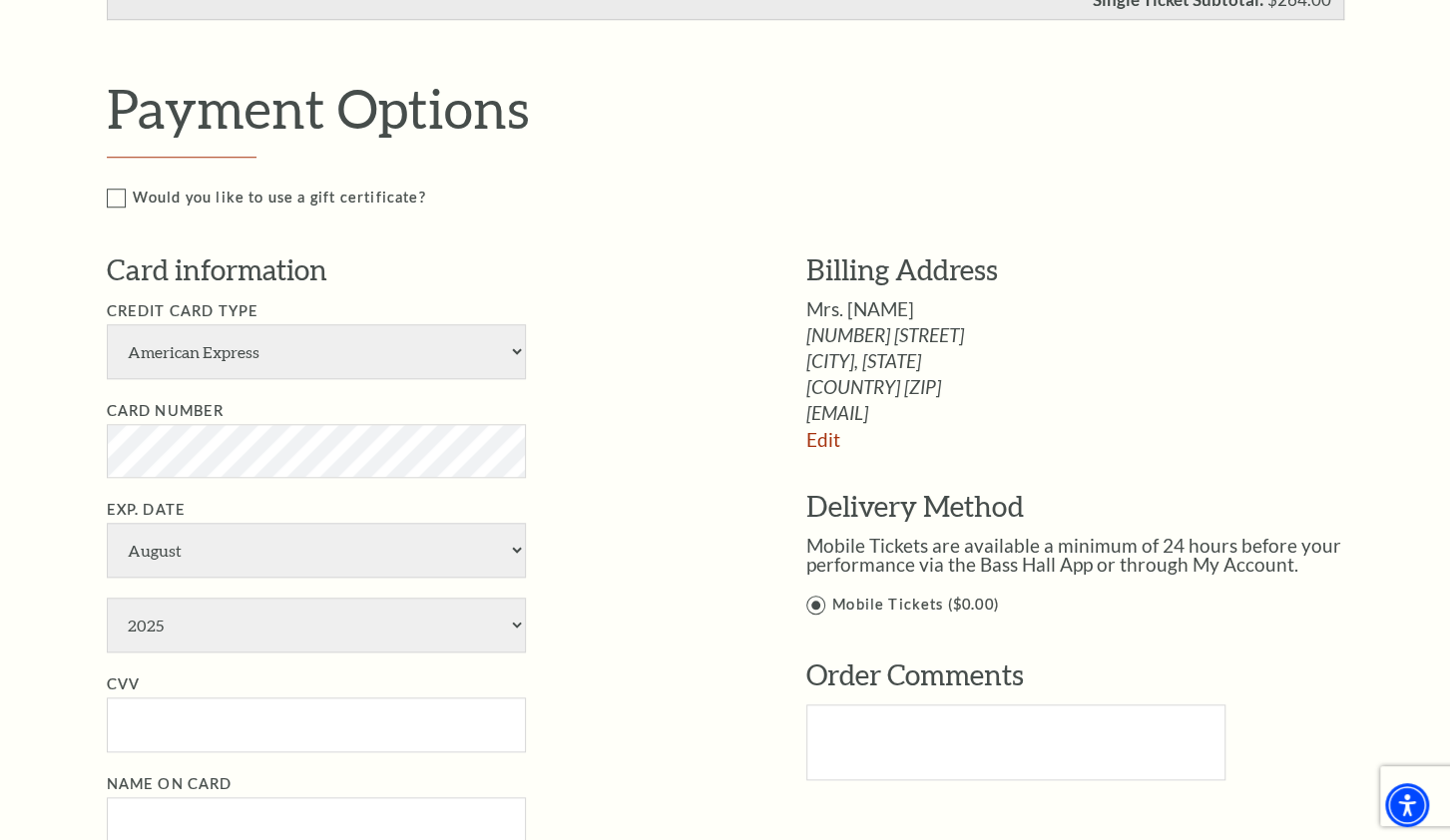 scroll, scrollTop: 888, scrollLeft: 0, axis: vertical 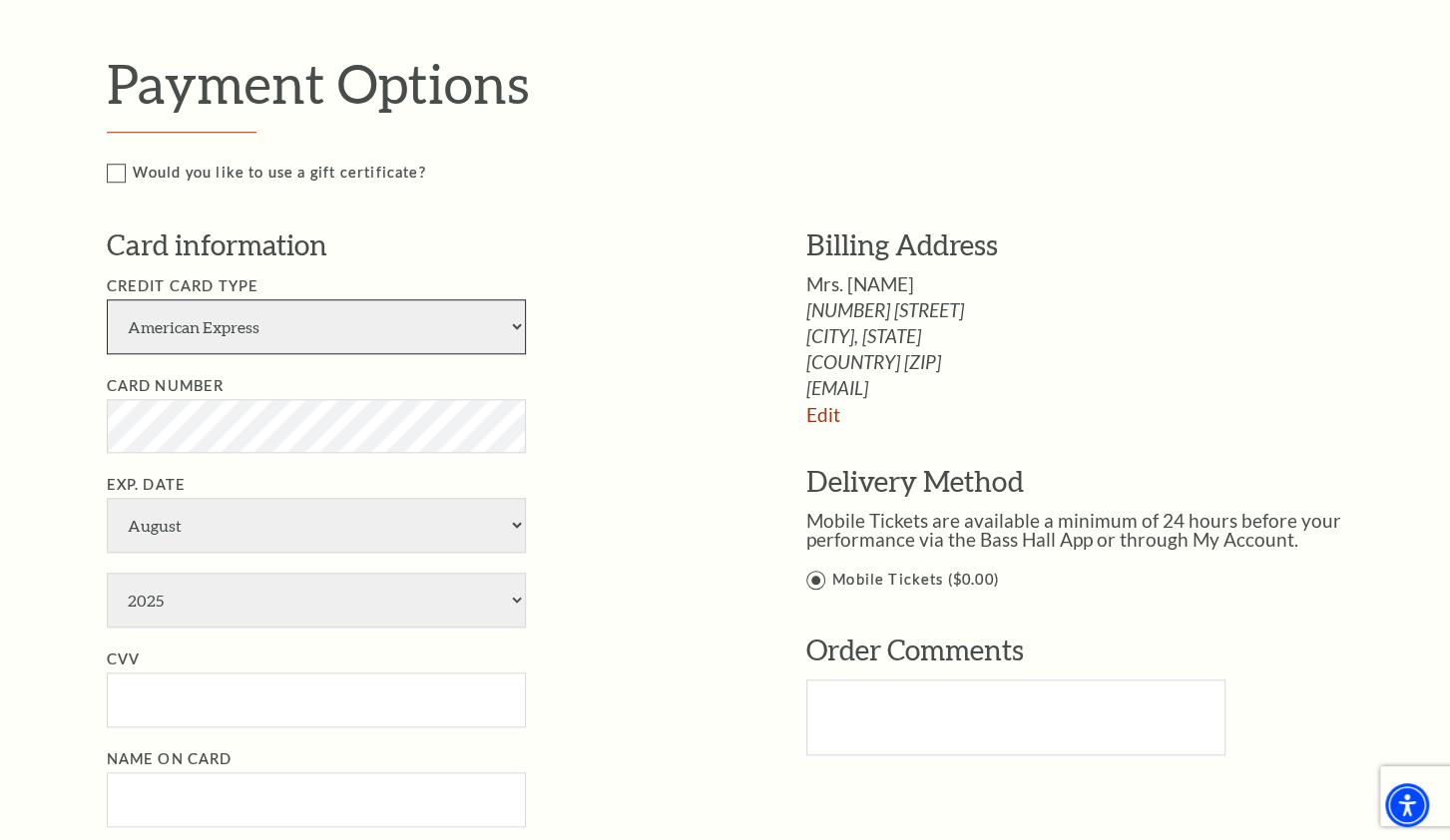 click on "American Express
Visa
Master Card
Discover" at bounding box center [316, 326] 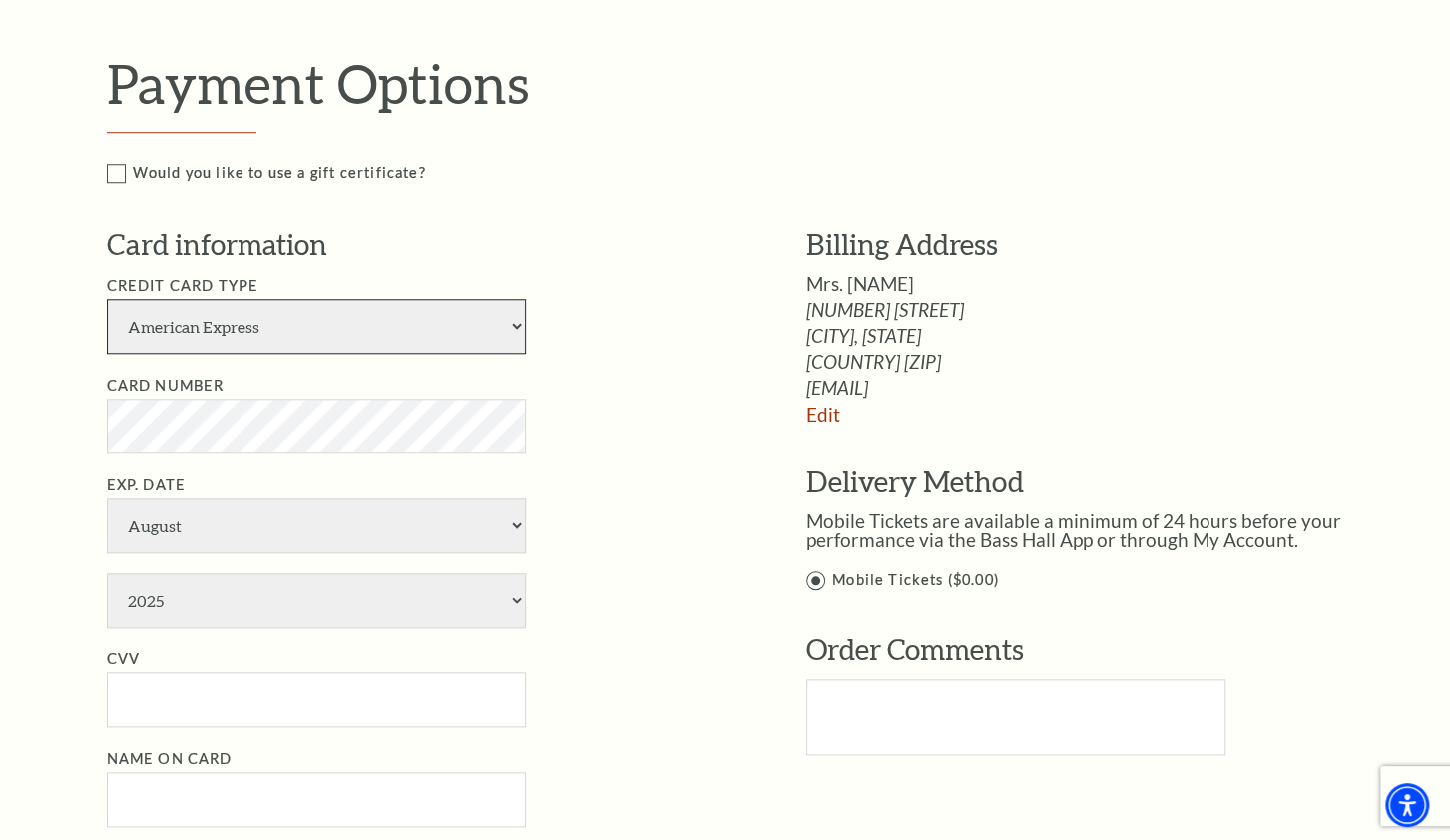 select on "25" 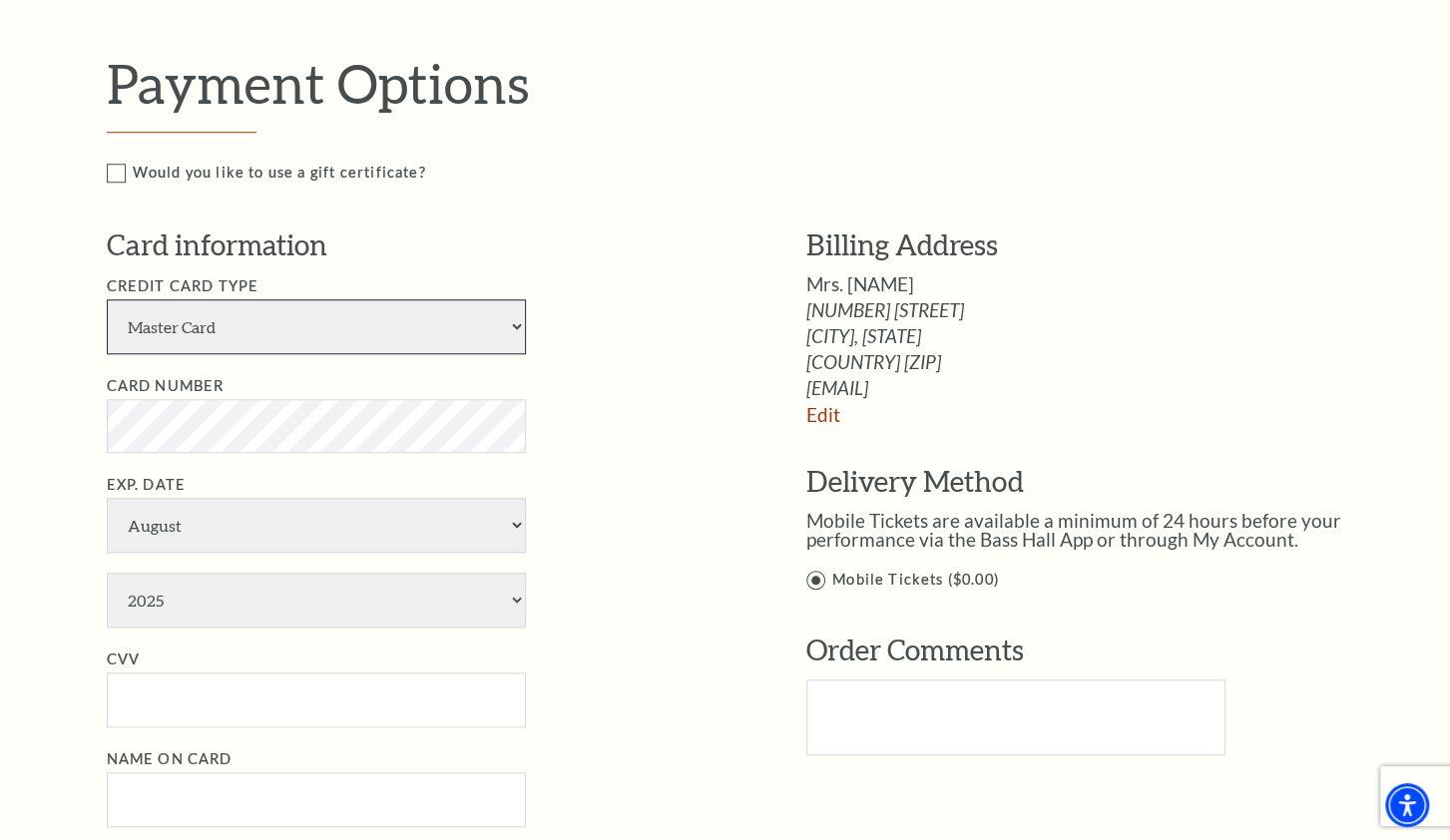 click on "Master Card" at bounding box center (0, 0) 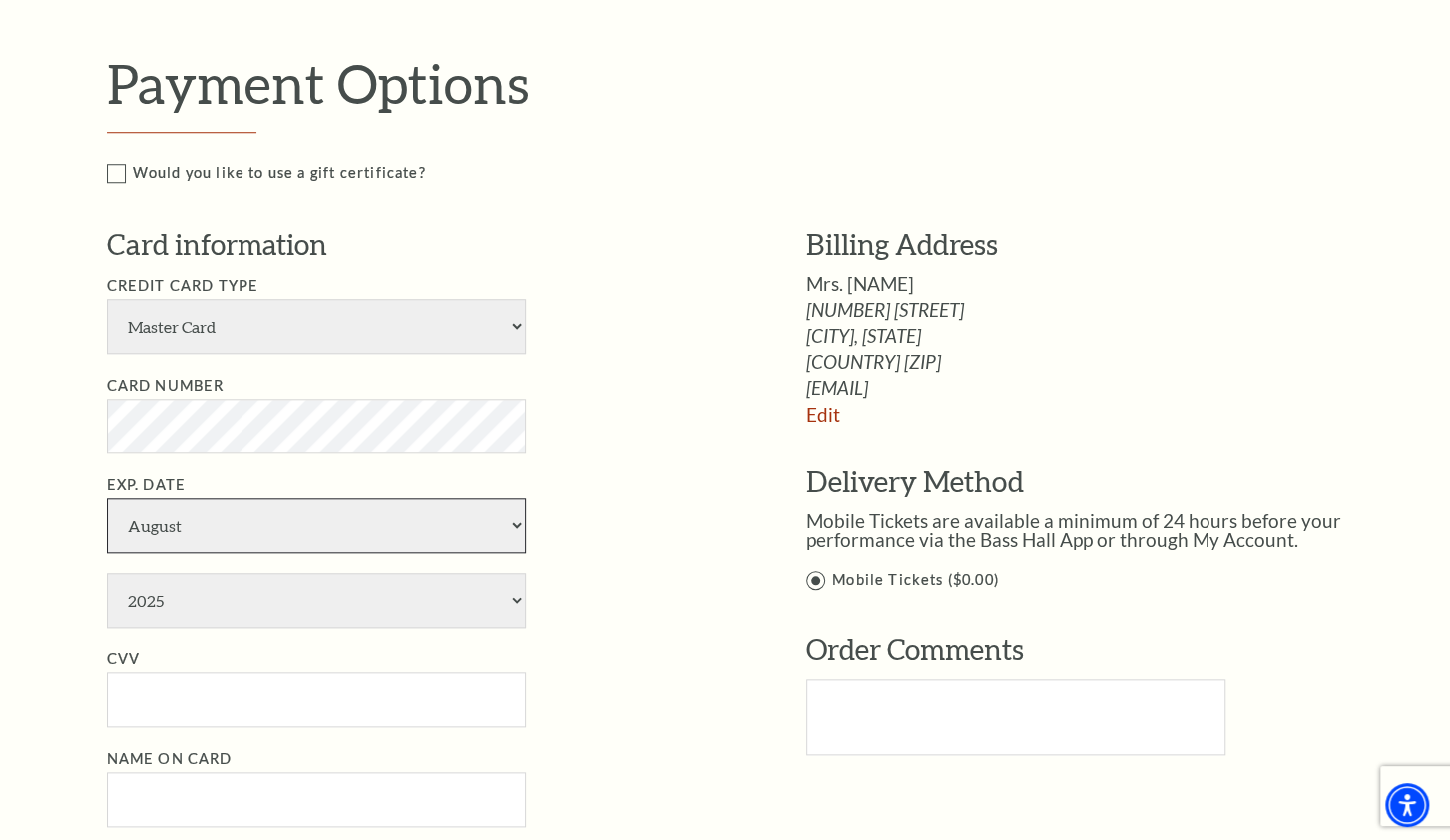 select on "10" 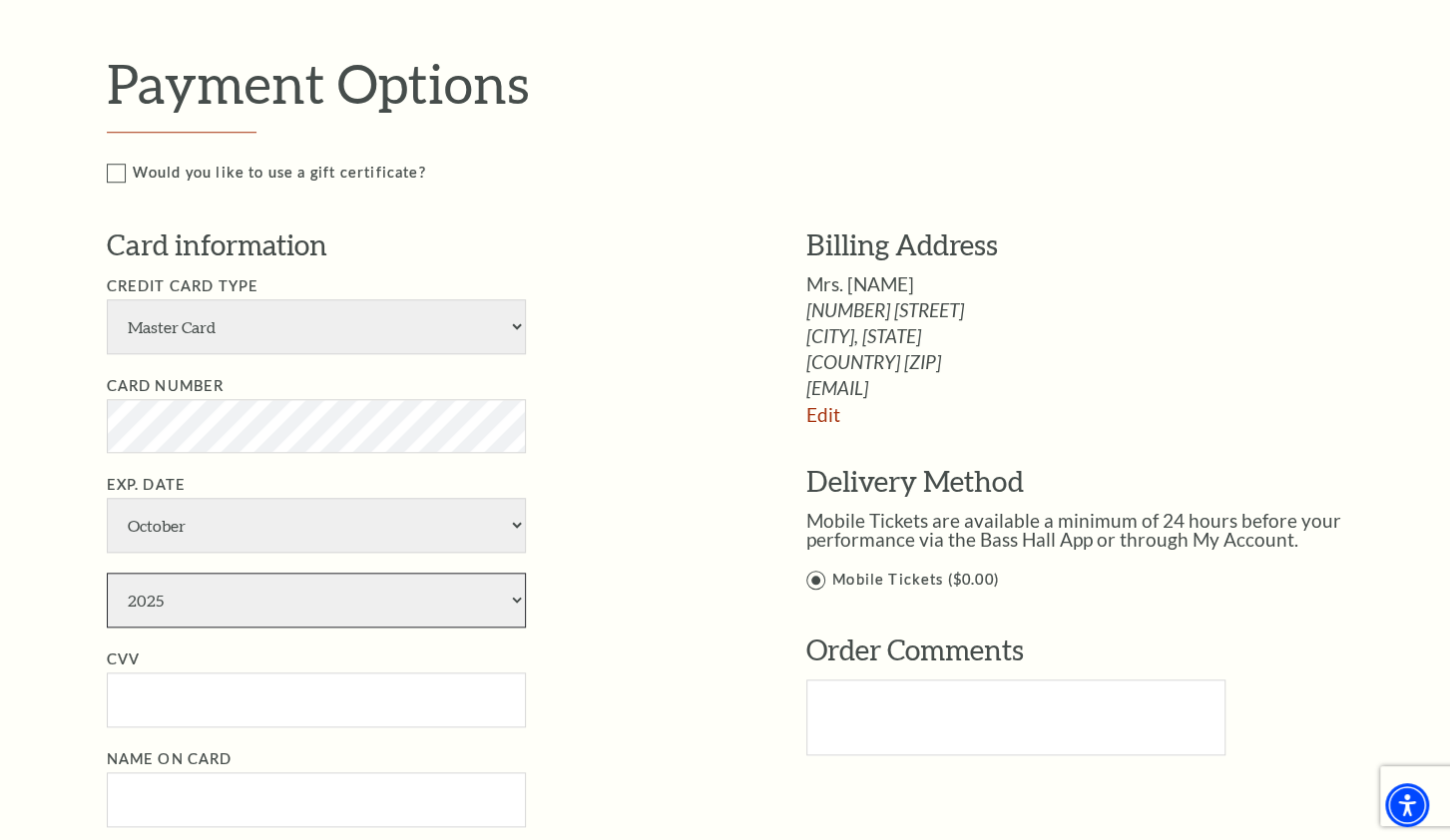 select on "2029" 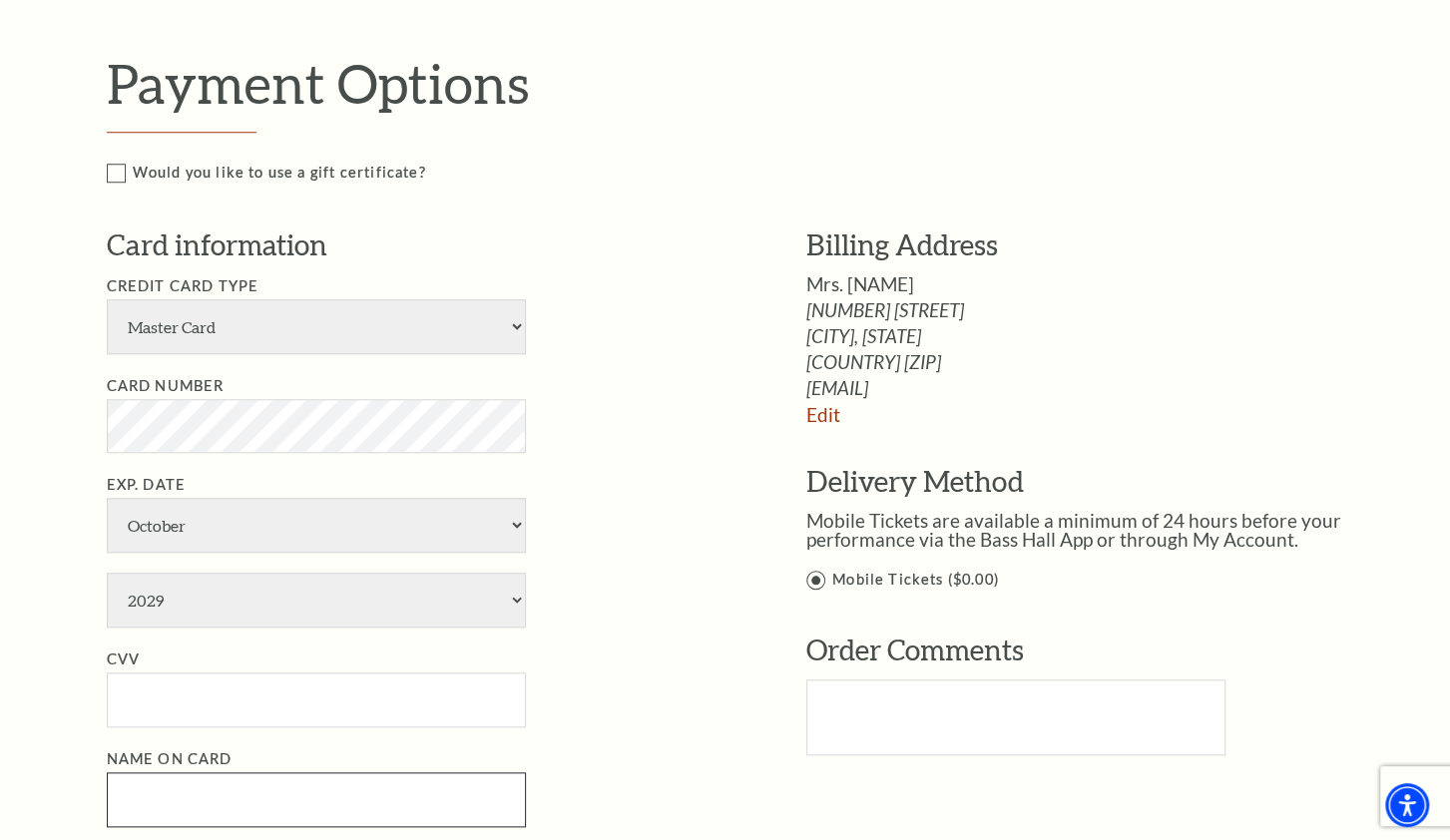 type on "[NAME] [NAME]" 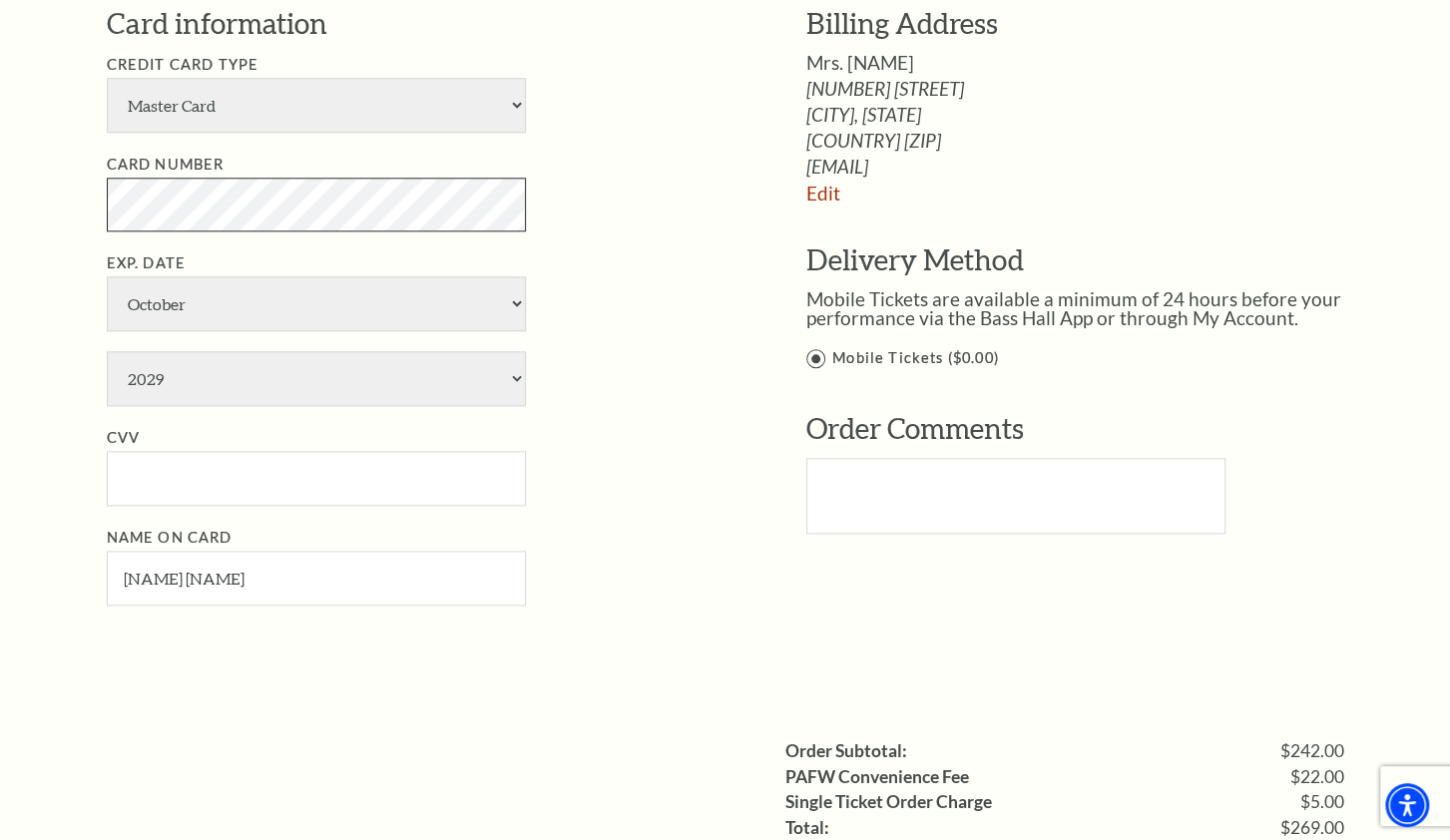 scroll, scrollTop: 1105, scrollLeft: 0, axis: vertical 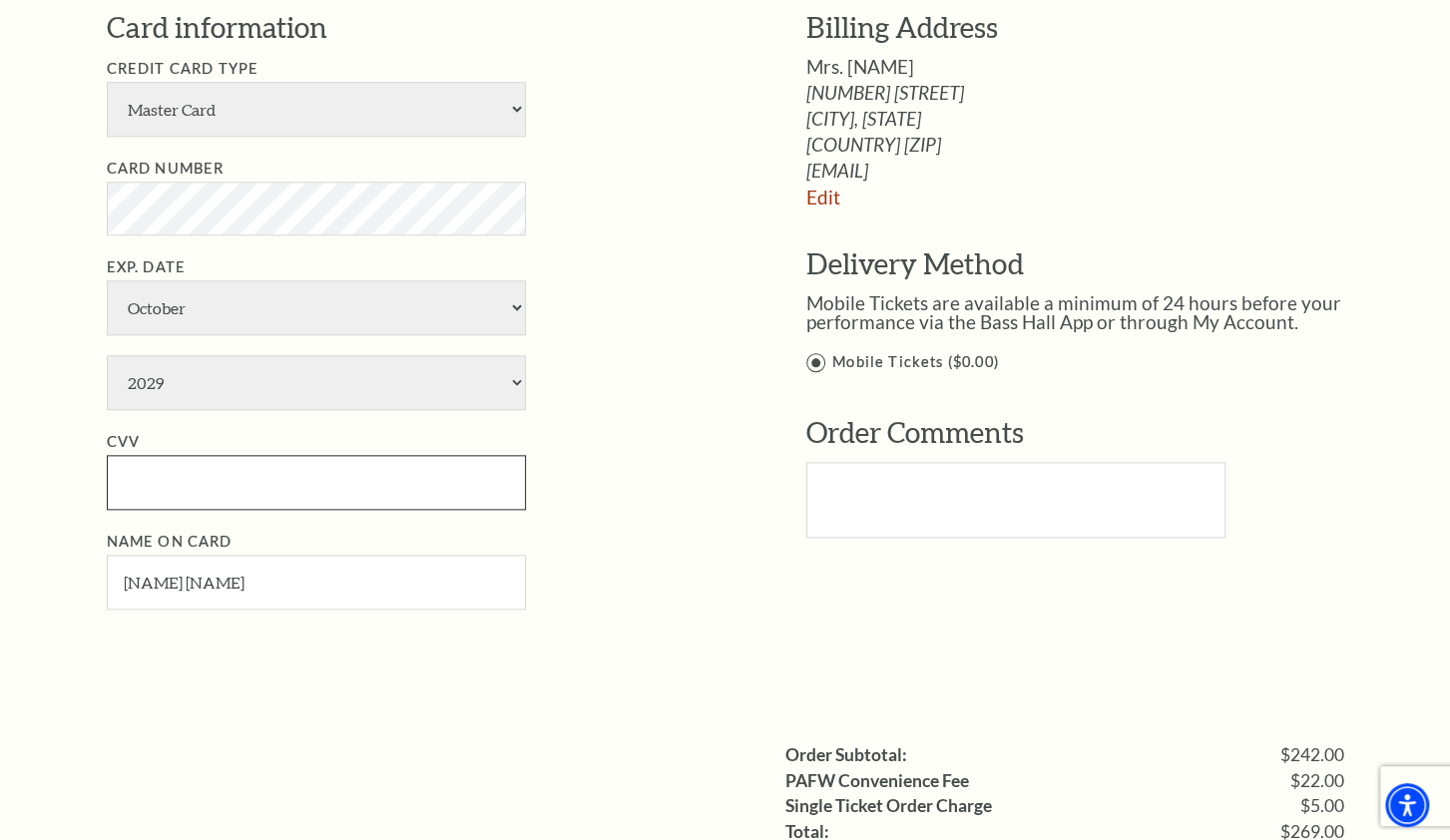 click on "CVV" at bounding box center (316, 482) 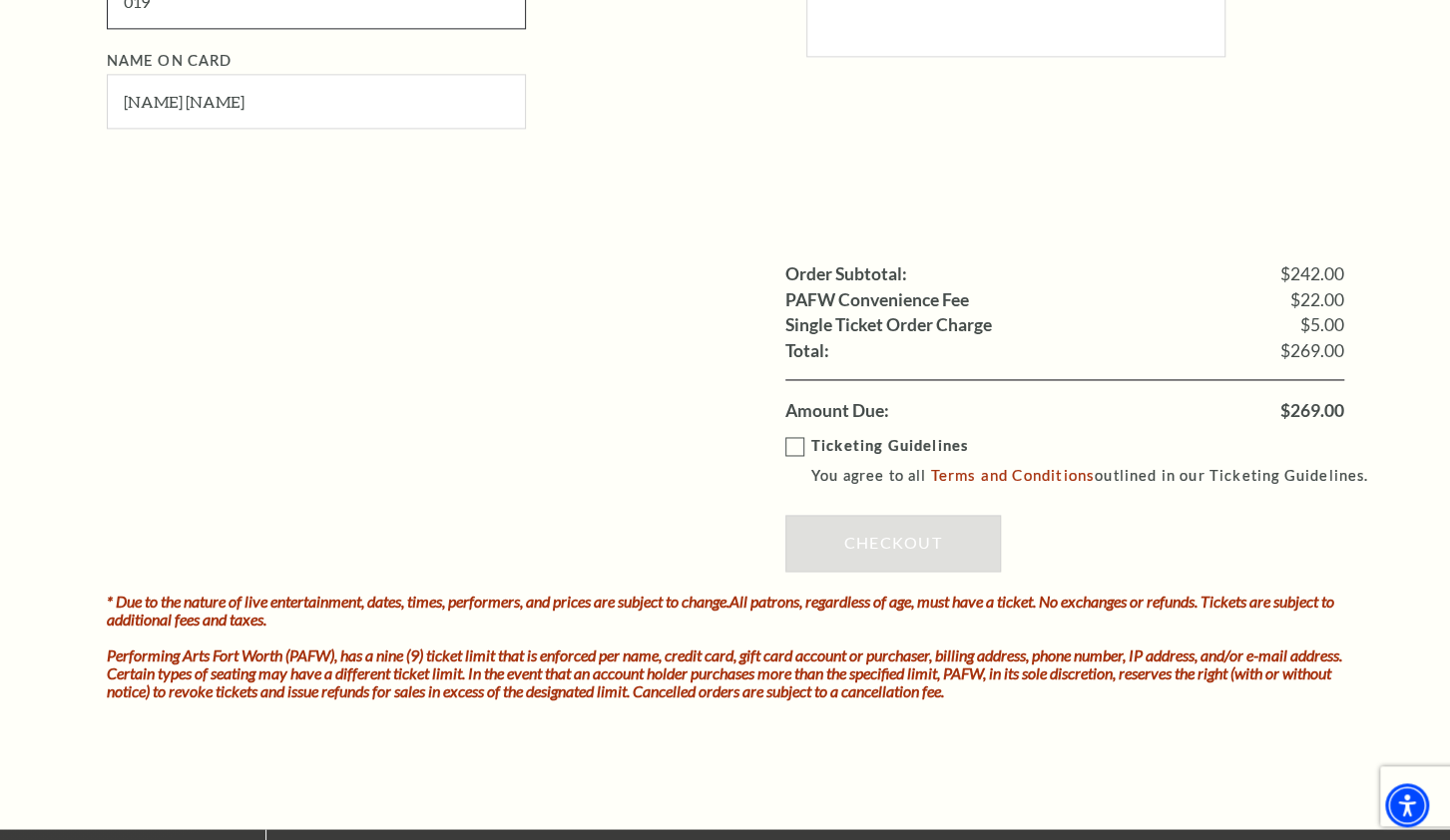 scroll, scrollTop: 1591, scrollLeft: 0, axis: vertical 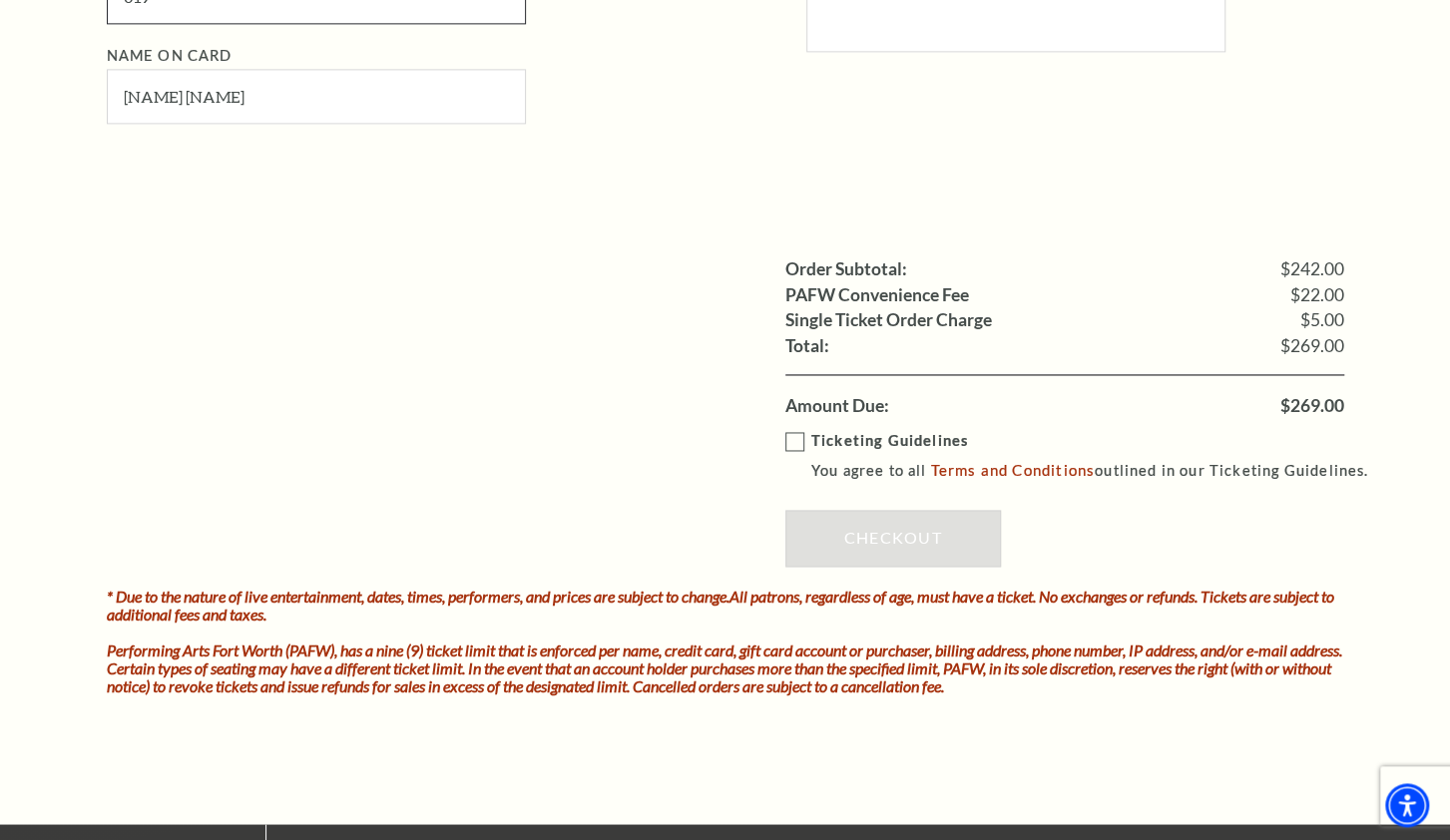 type on "019" 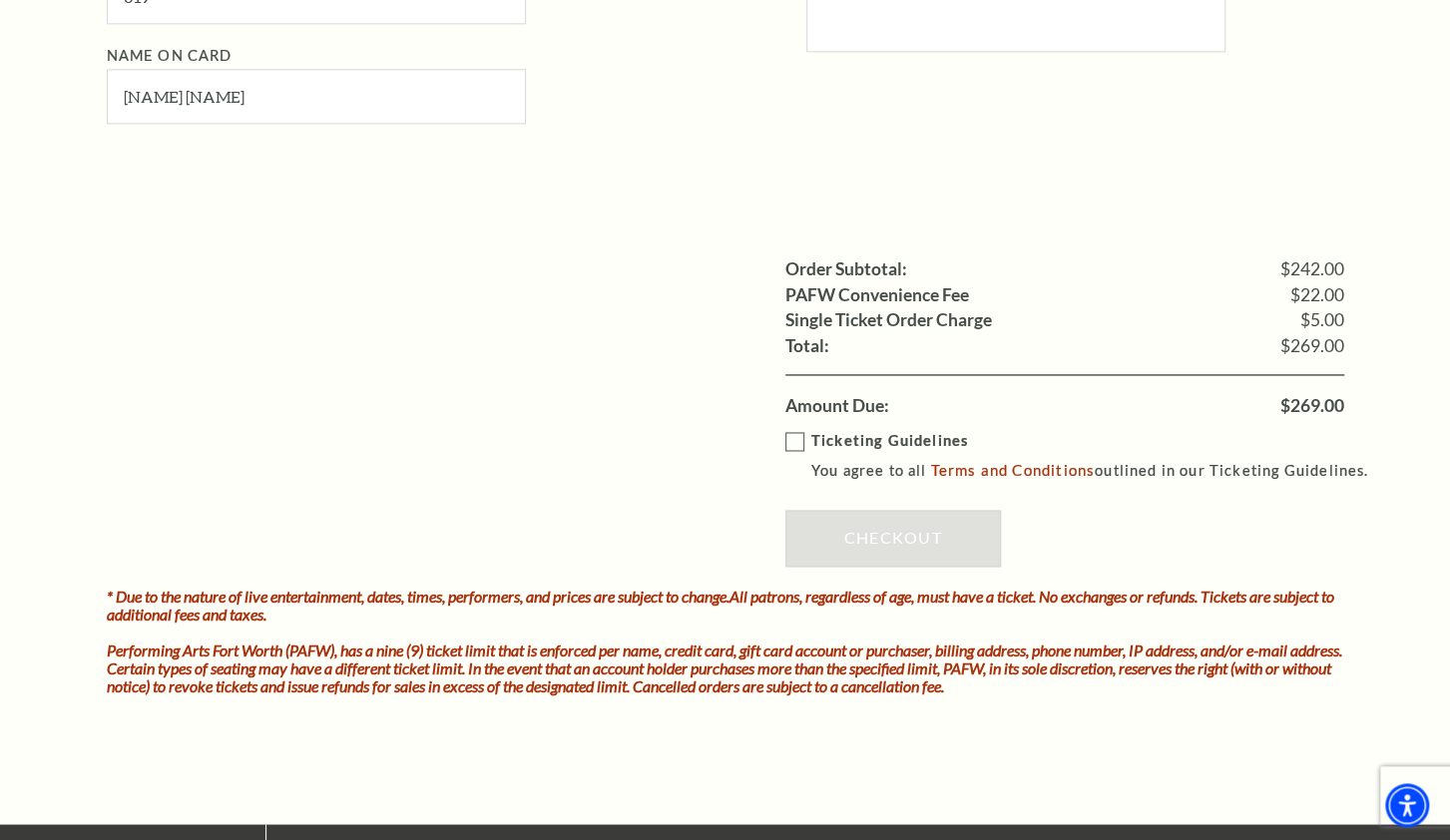 click on "Ticketing Guidelines
You agree to all   Terms and Conditions  outlined in our Ticketing Guidelines." at bounding box center [1086, 456] 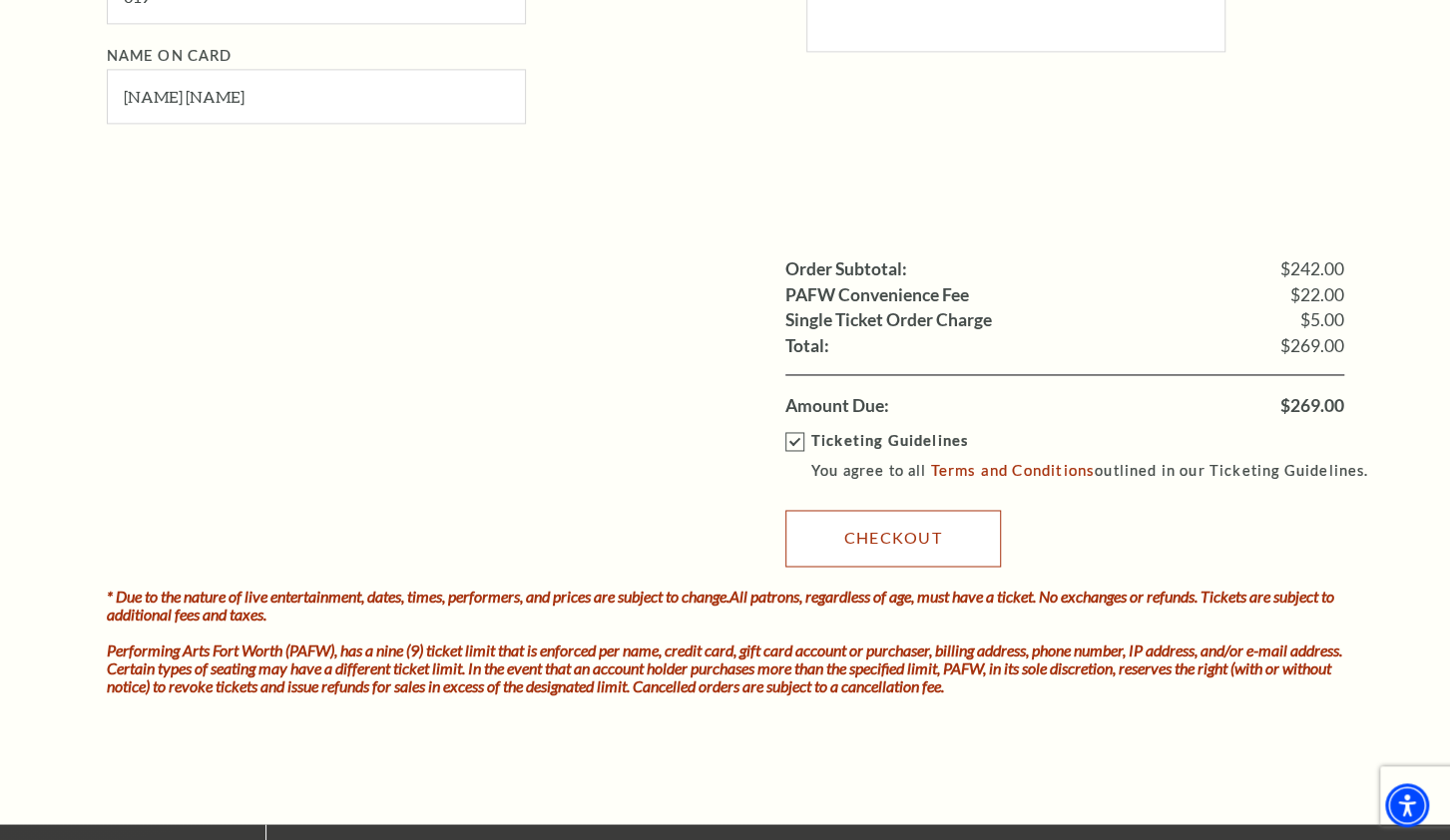 click on "Checkout" at bounding box center [893, 538] 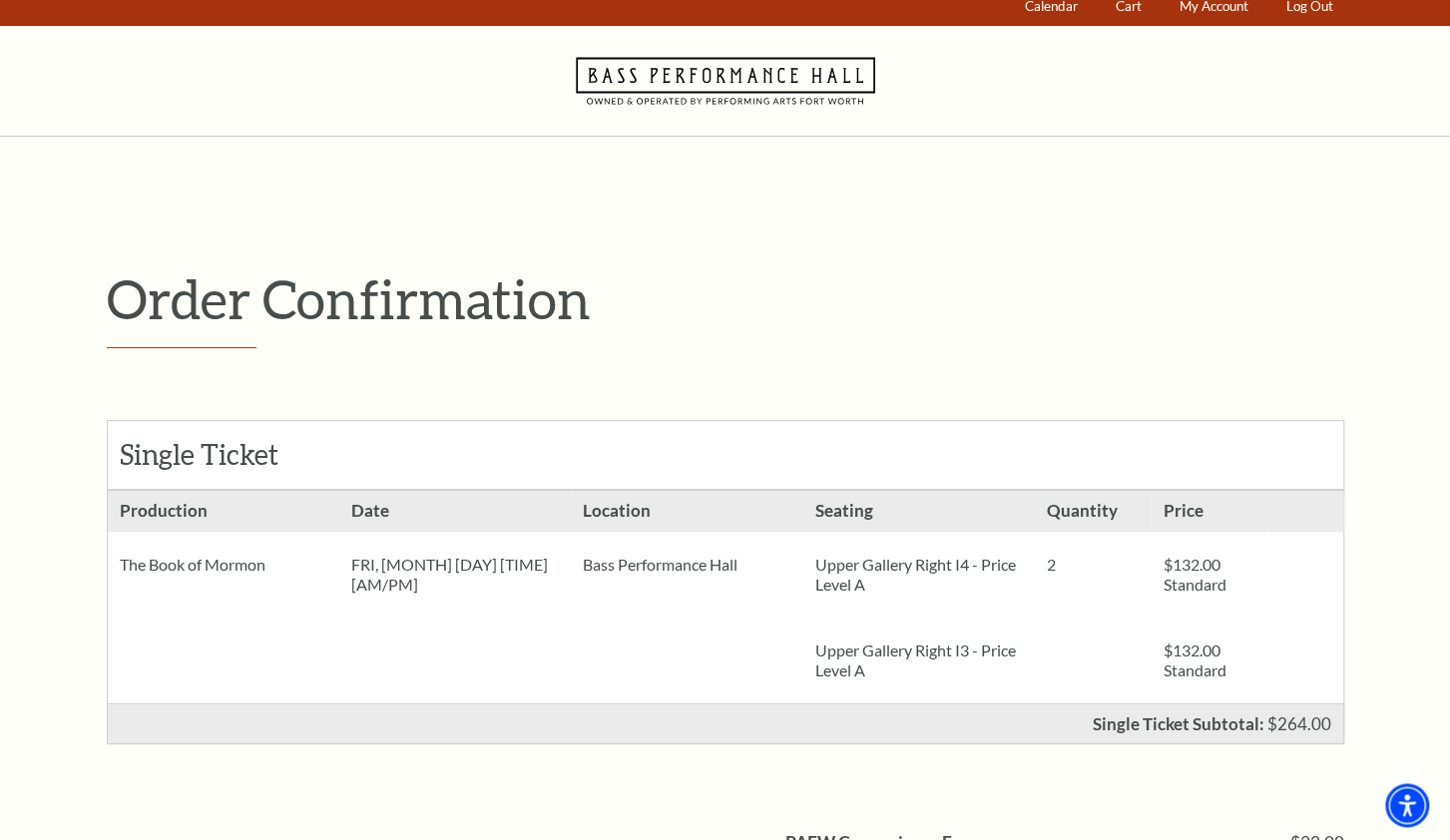 scroll, scrollTop: 0, scrollLeft: 0, axis: both 